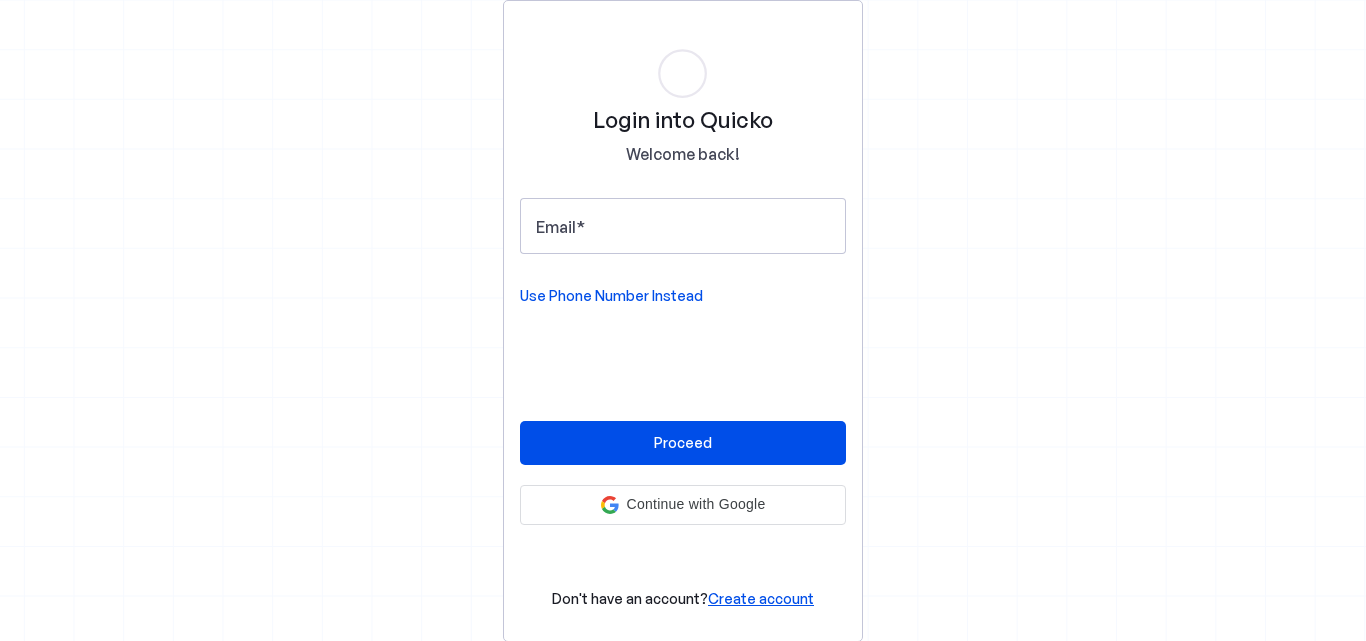 scroll, scrollTop: 0, scrollLeft: 0, axis: both 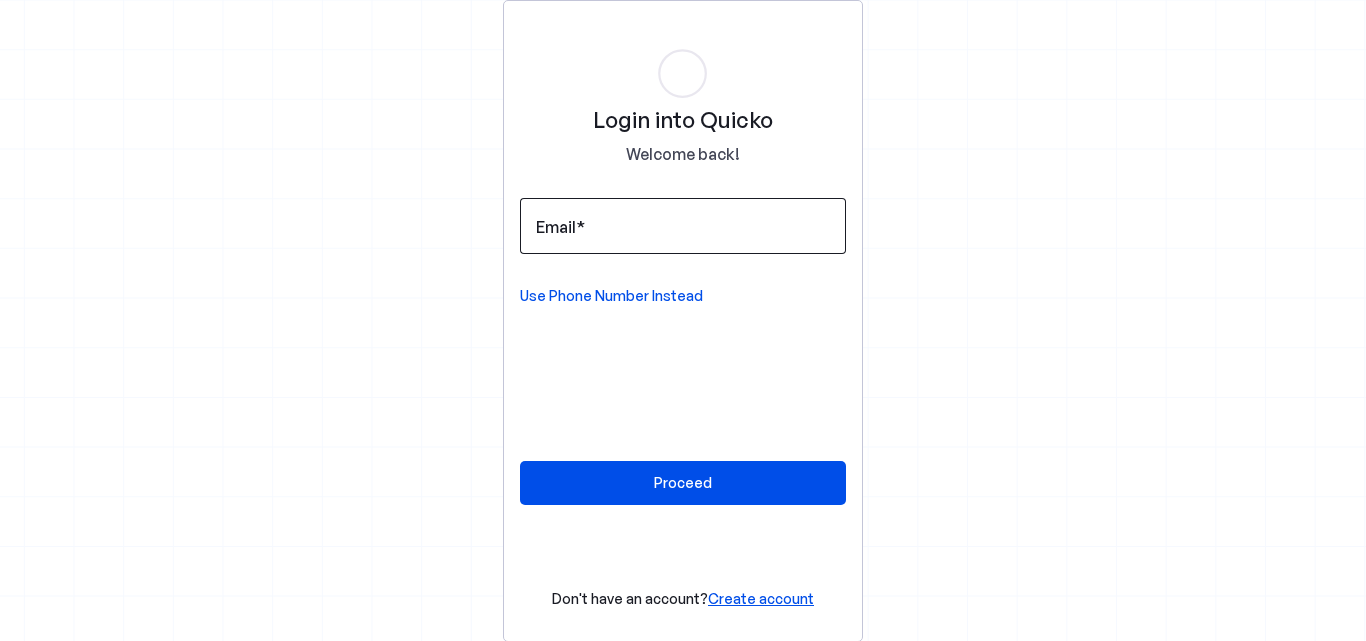 click on "Email" at bounding box center (683, 226) 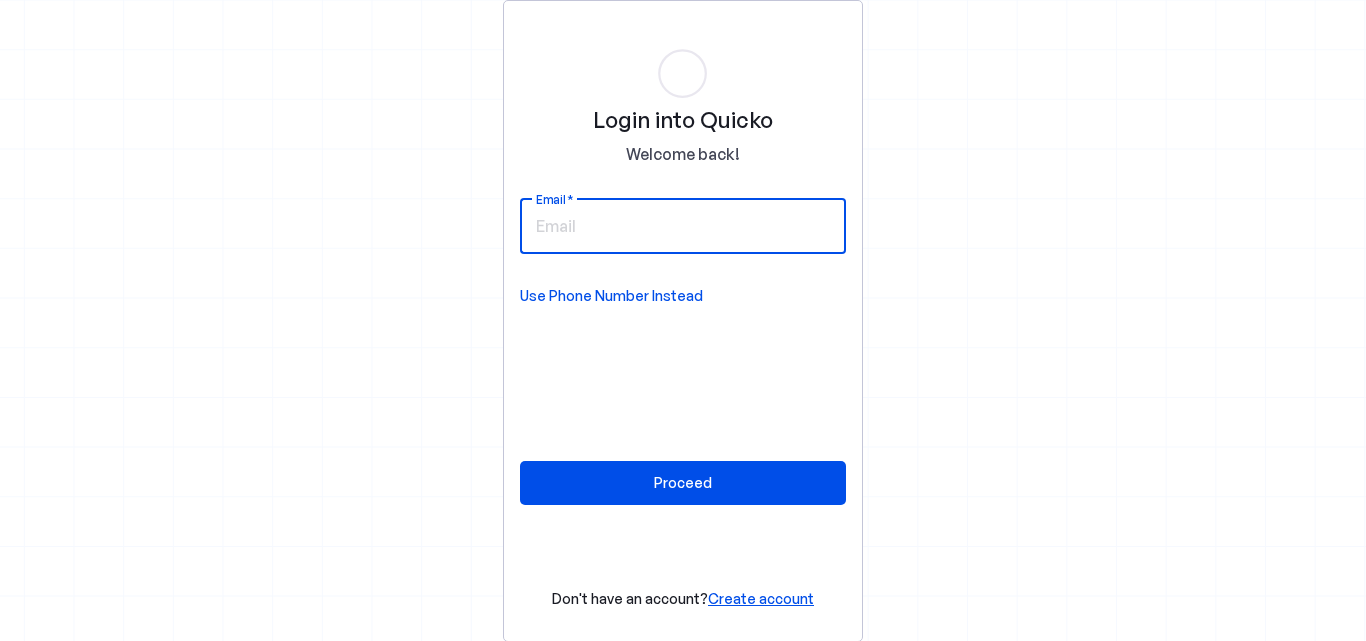 paste on "[USERNAME]@[DOMAIN]" 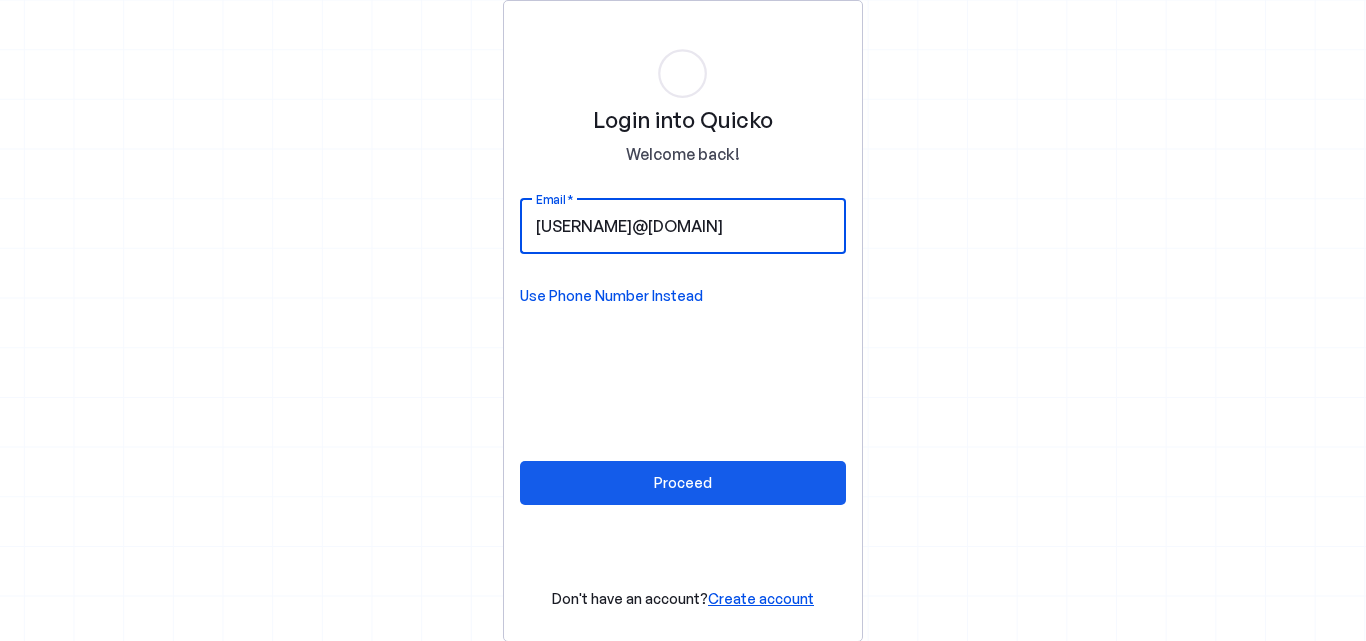 type on "[USERNAME]@[DOMAIN]" 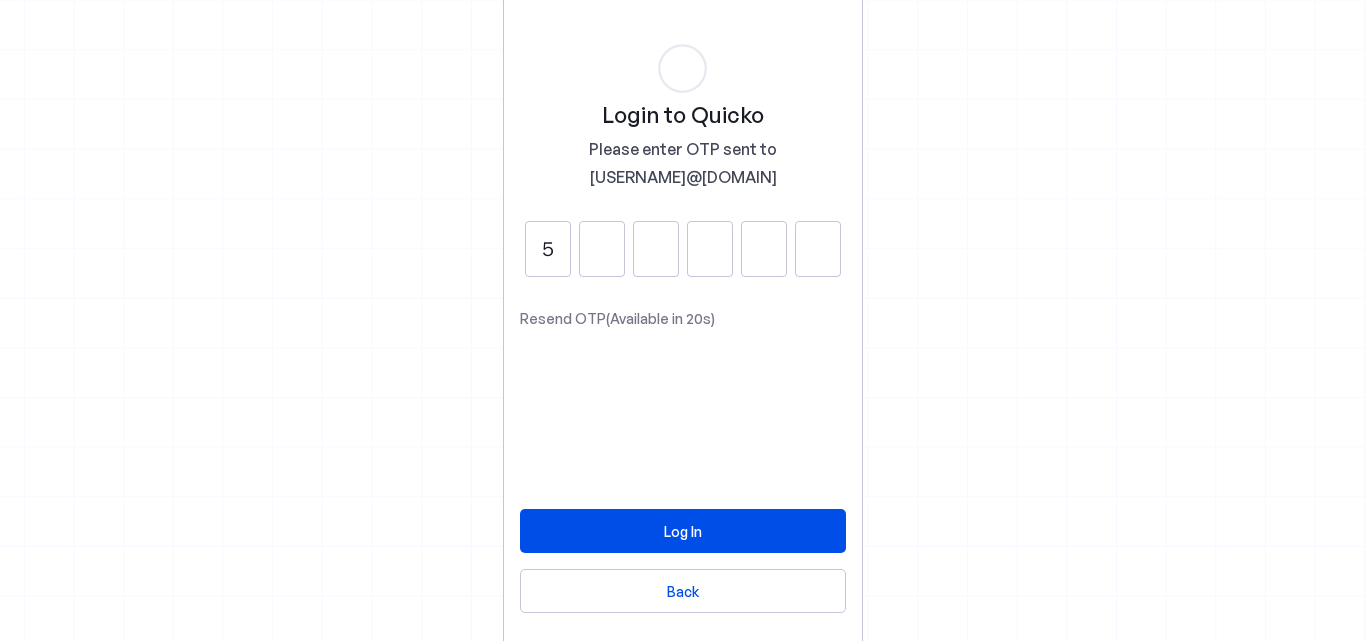 type on "5" 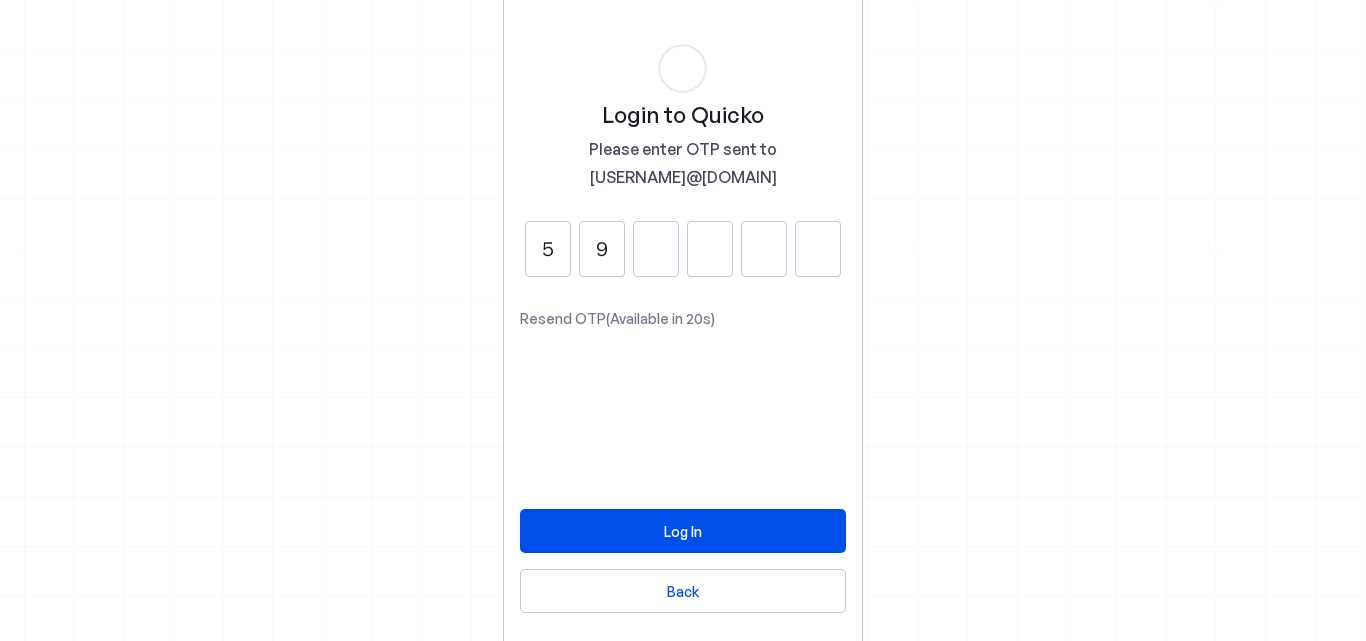type on "9" 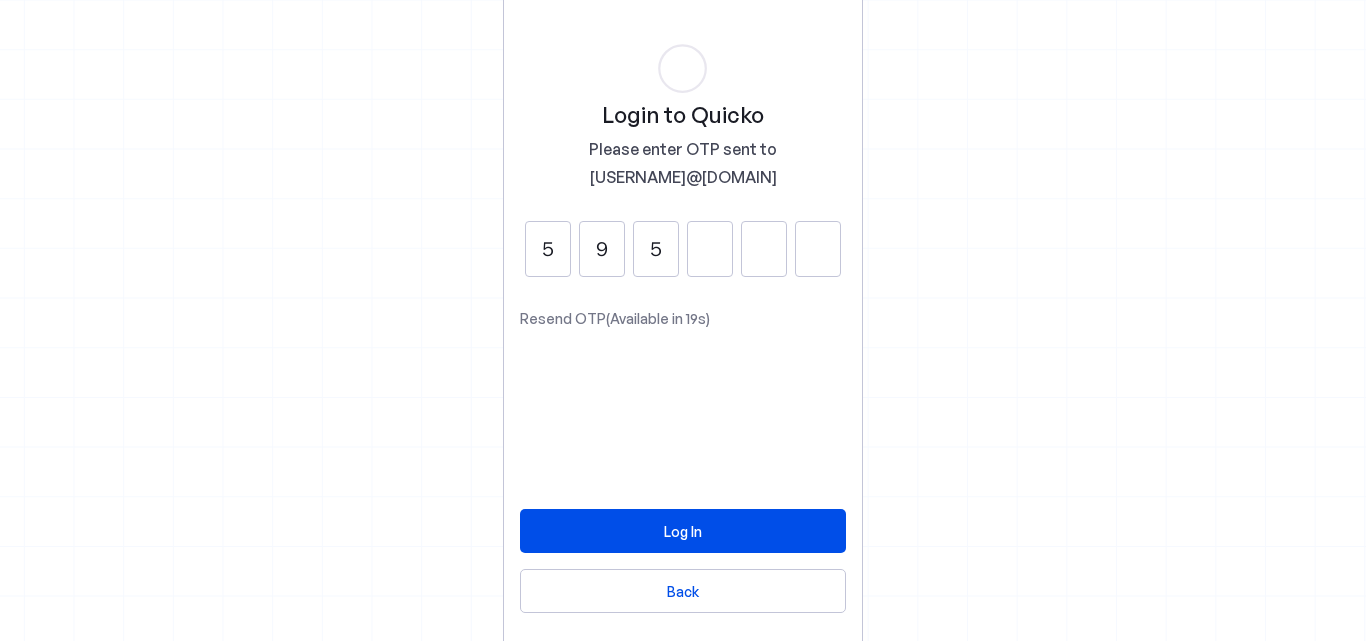 type on "5" 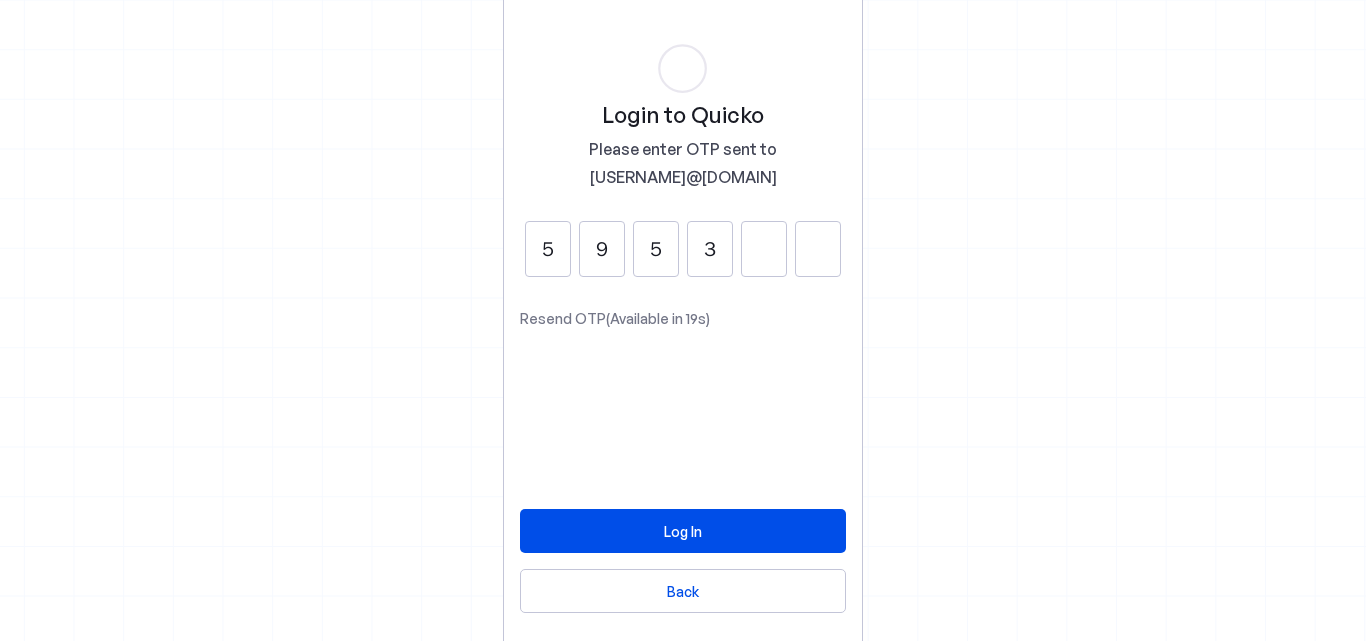 type on "3" 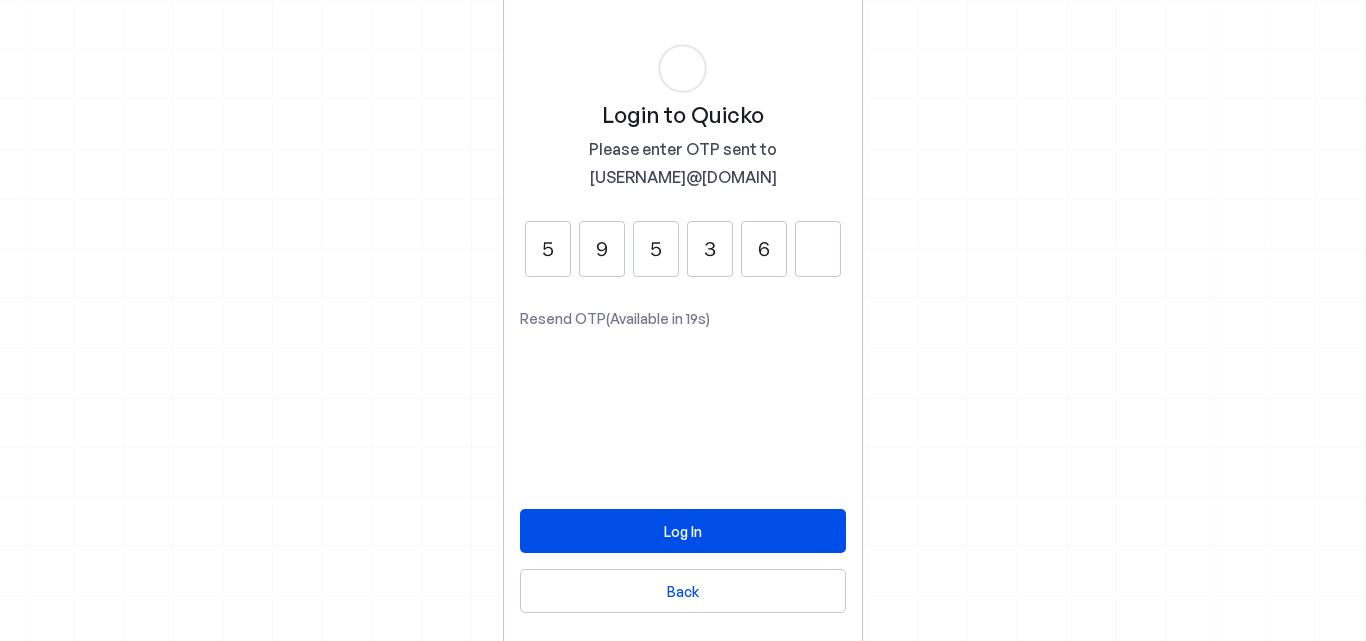 type on "6" 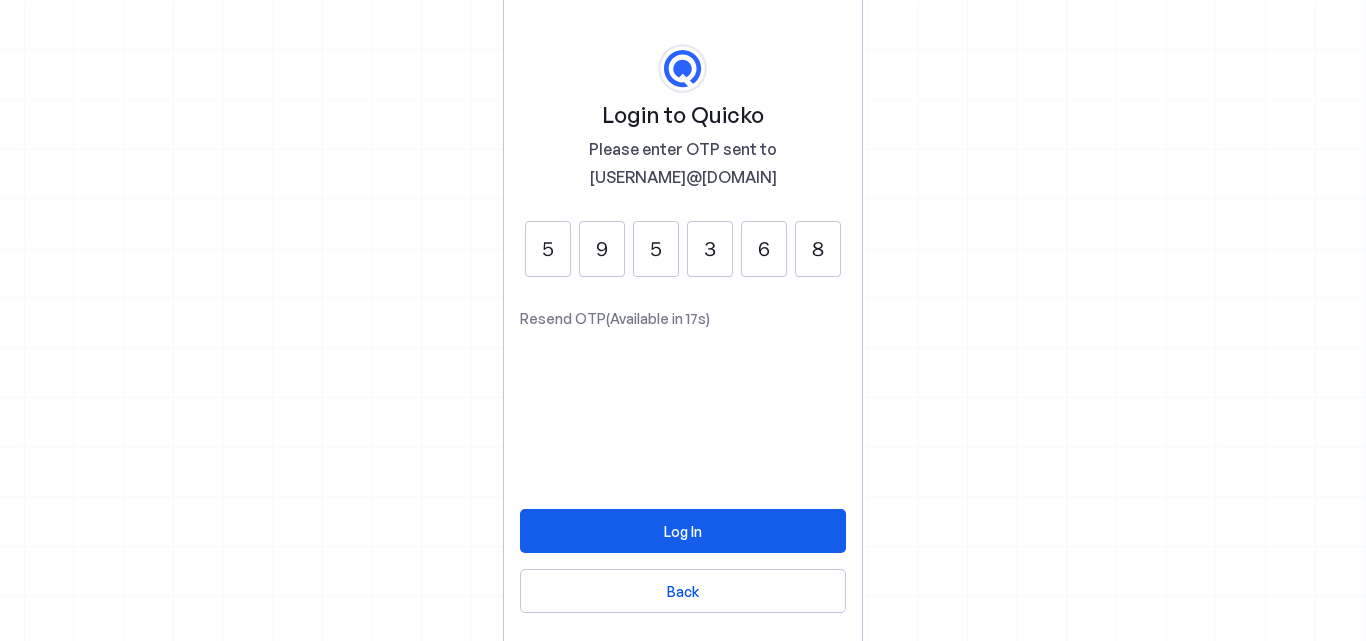 type on "8" 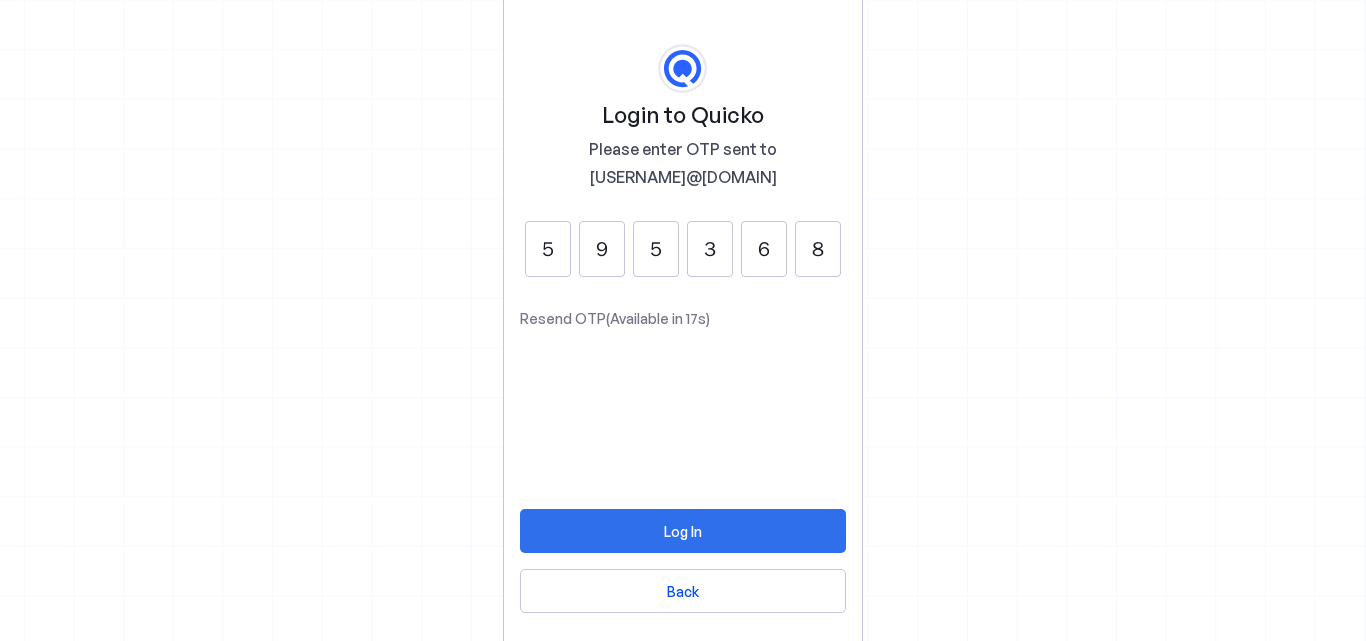 drag, startPoint x: 637, startPoint y: 539, endPoint x: 1045, endPoint y: 471, distance: 413.62784 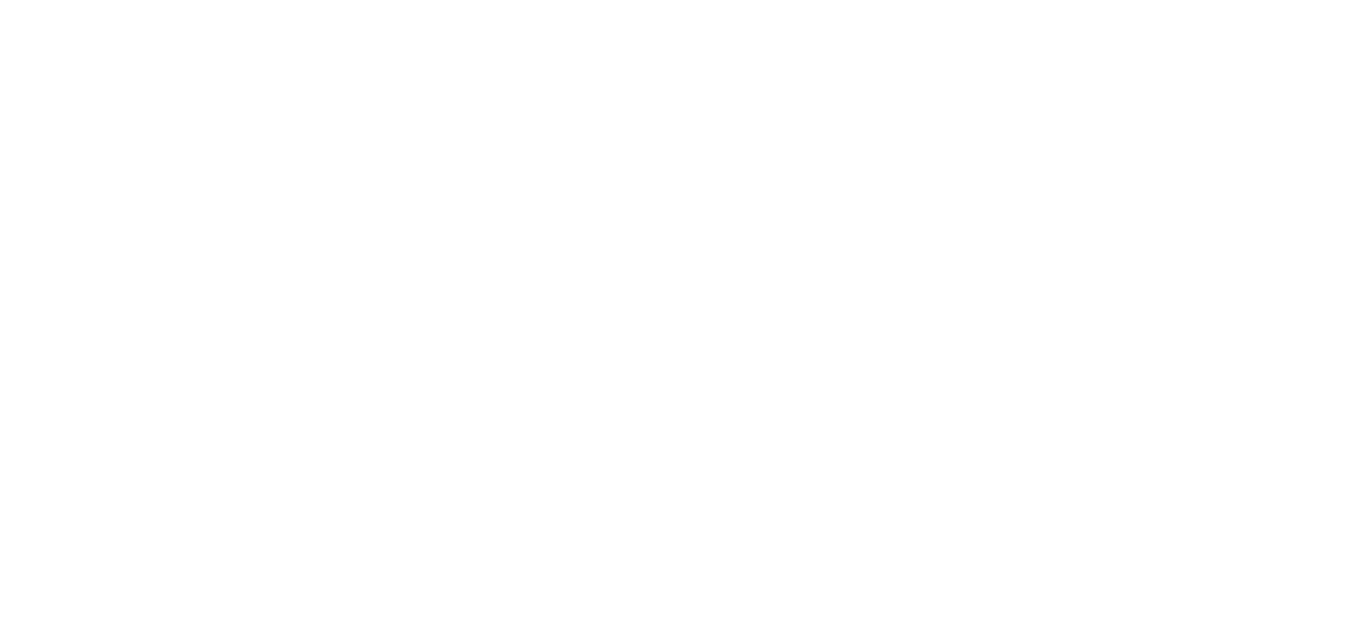scroll, scrollTop: 0, scrollLeft: 0, axis: both 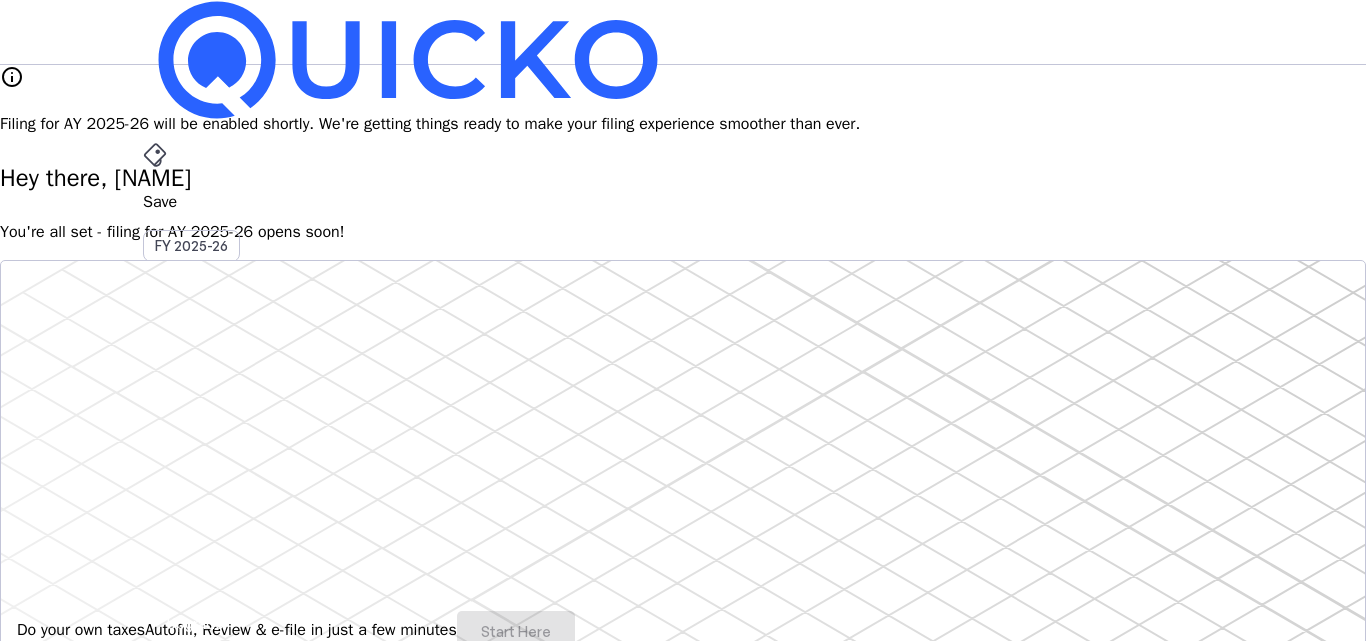 click on "info Filing for AY 2025-26 will be enabled shortly. We're getting things ready to make your filing experience smoother than ever.  Hey there, KAMESWAR   You're all set - filing for AY 2025-26 opens soon!   Do your own taxes   Autofill, Review & e-file in just a few minutes   Start Here  info Filing for AY 2025-26 will be available soon.   4.8/5 | 1400 reviews   We do your taxes   Expert will prepare, review & e-file your tax return, making sure nothing gets missed.   Explore   Benefits of filing on Quicko  Fetch everything using Autofill Automatically retrieve your income, deductions, tax credits & losses directly from ITD. No need of any forms! Connect to multiple apps In just a few clicks, seamlessly fetch all your trades directly from your broker and ensure accurate reporting. Get Personalized Insights Gain full visibility into the computation. Easily view and understand how your taxes are calculated.  Explore  Upgrade to Elite Learn More File Revised Return Revise Return View E-Filed Returns Explore FAQs" at bounding box center (683, 1619) 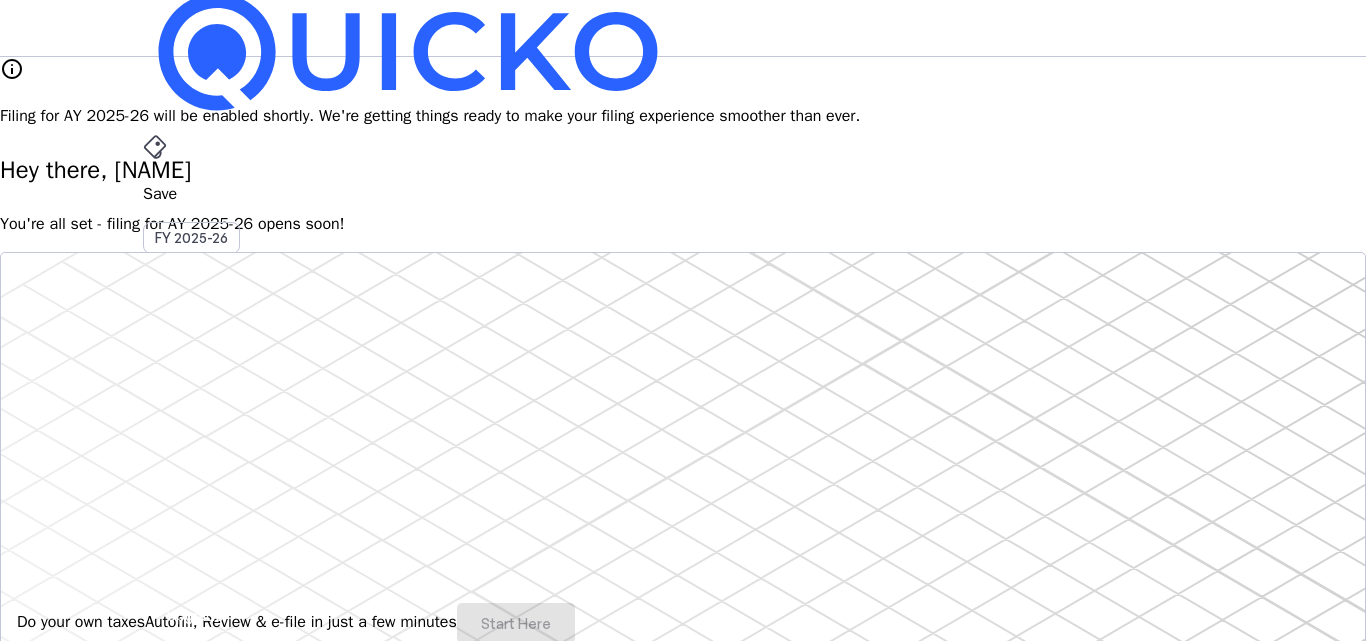 scroll, scrollTop: 0, scrollLeft: 0, axis: both 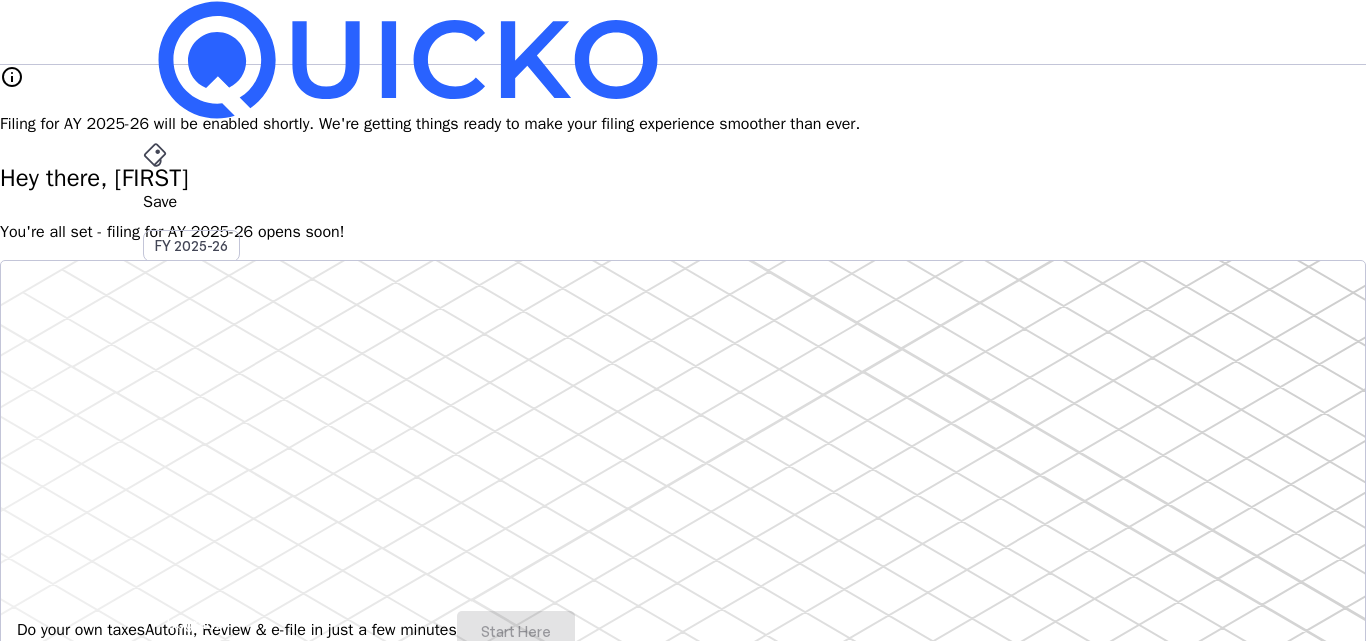 click on "You're all set - filing for AY 2025-26 opens soon!" at bounding box center (683, 232) 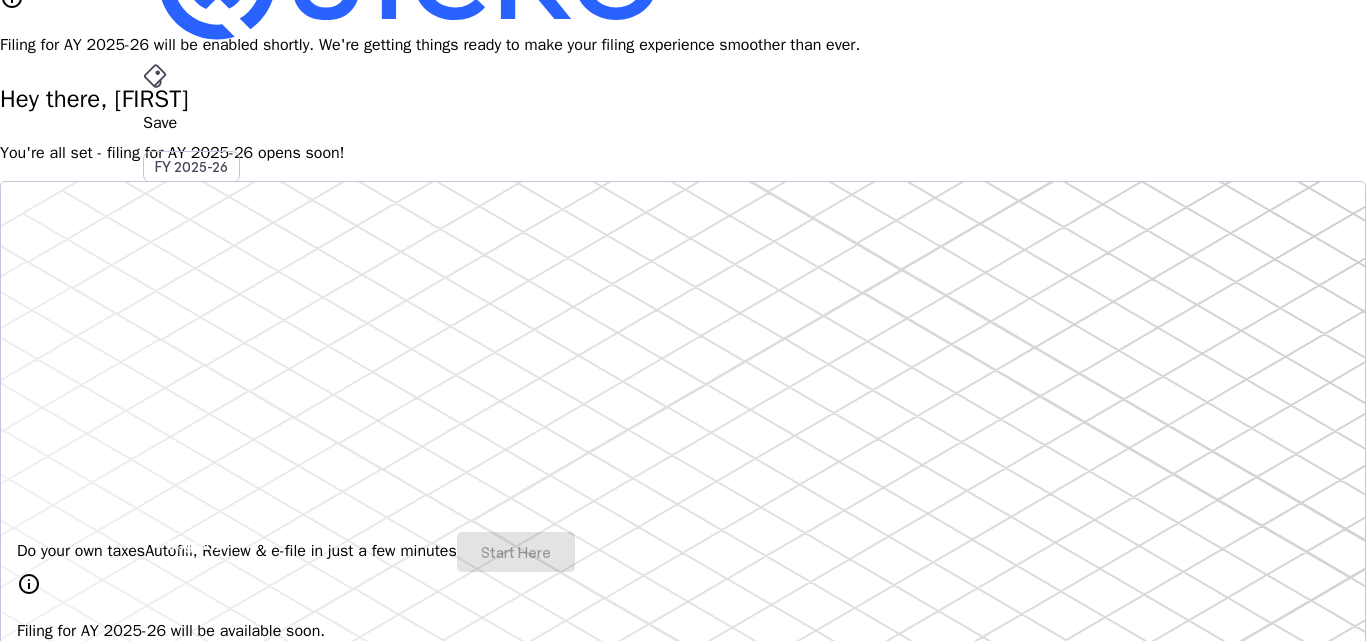 scroll, scrollTop: 0, scrollLeft: 0, axis: both 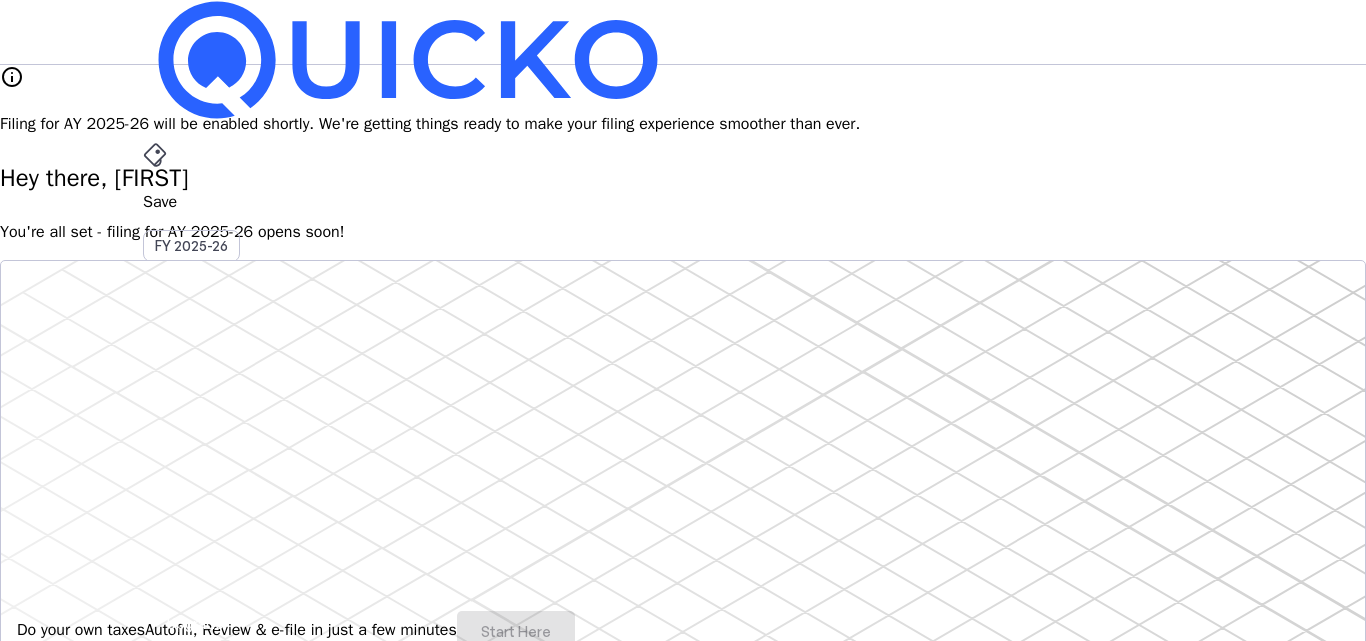 click on "You're all set - filing for AY 2025-26 opens soon!" at bounding box center (683, 232) 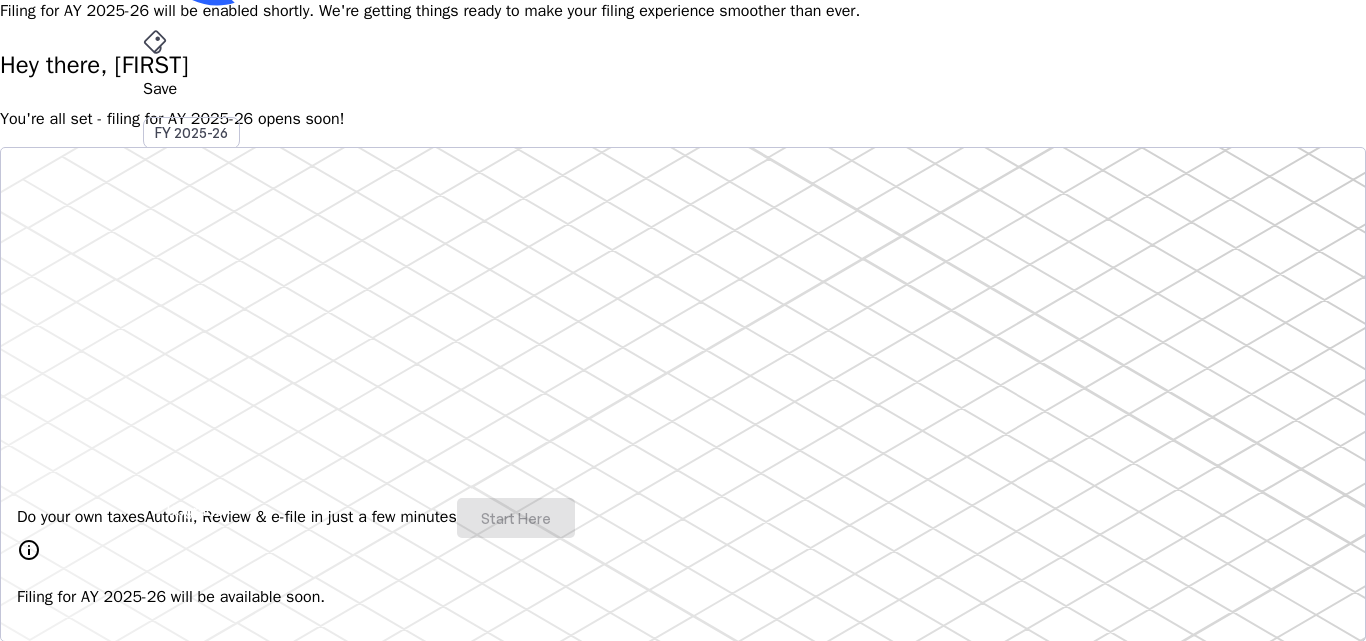 scroll, scrollTop: 0, scrollLeft: 0, axis: both 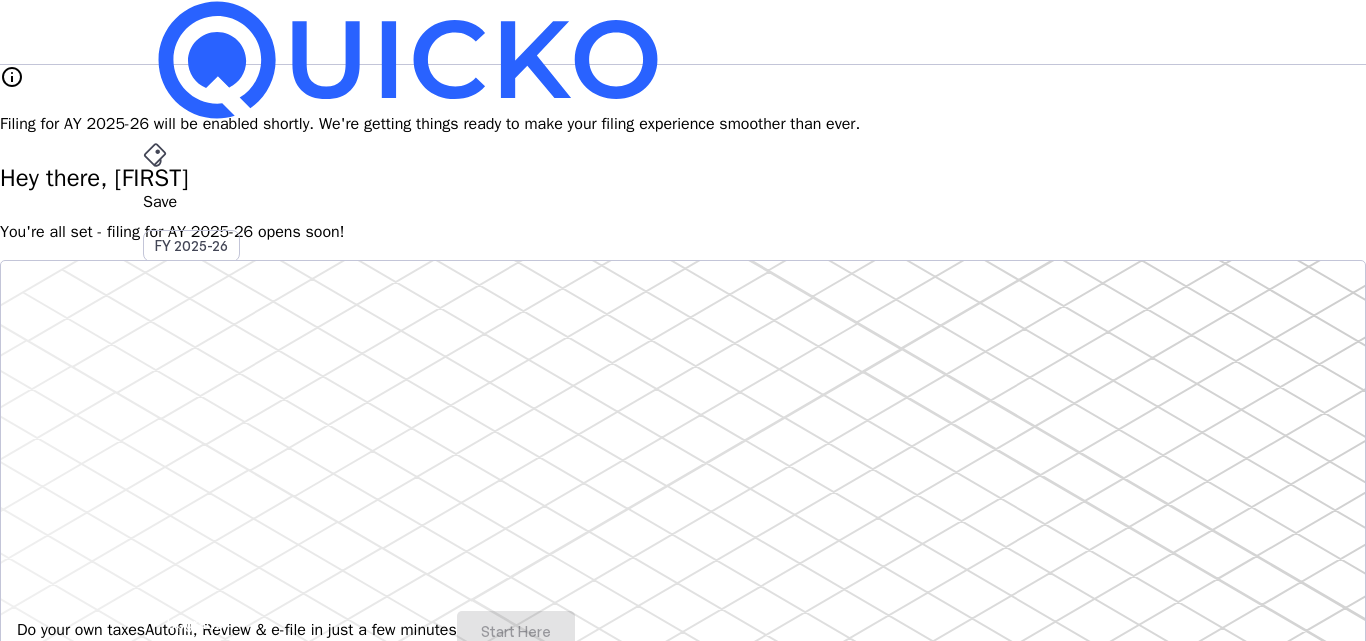 click on "You're all set - filing for AY 2025-26 opens soon!" at bounding box center [683, 232] 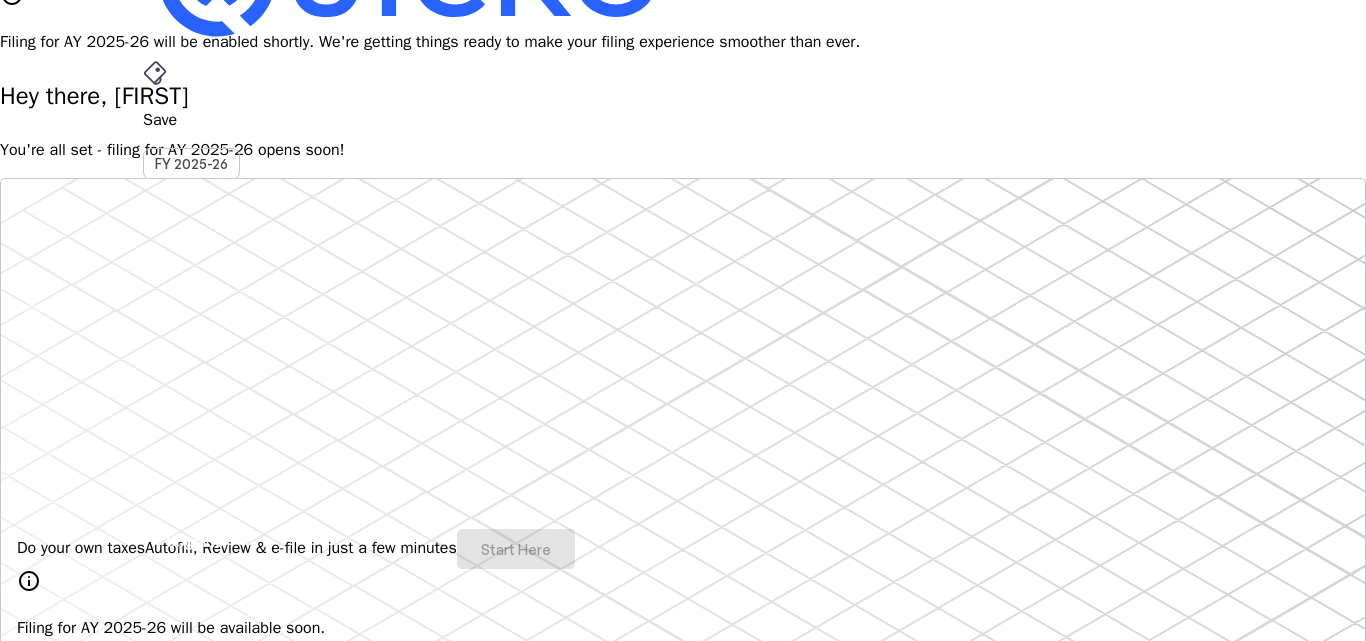 scroll, scrollTop: 0, scrollLeft: 0, axis: both 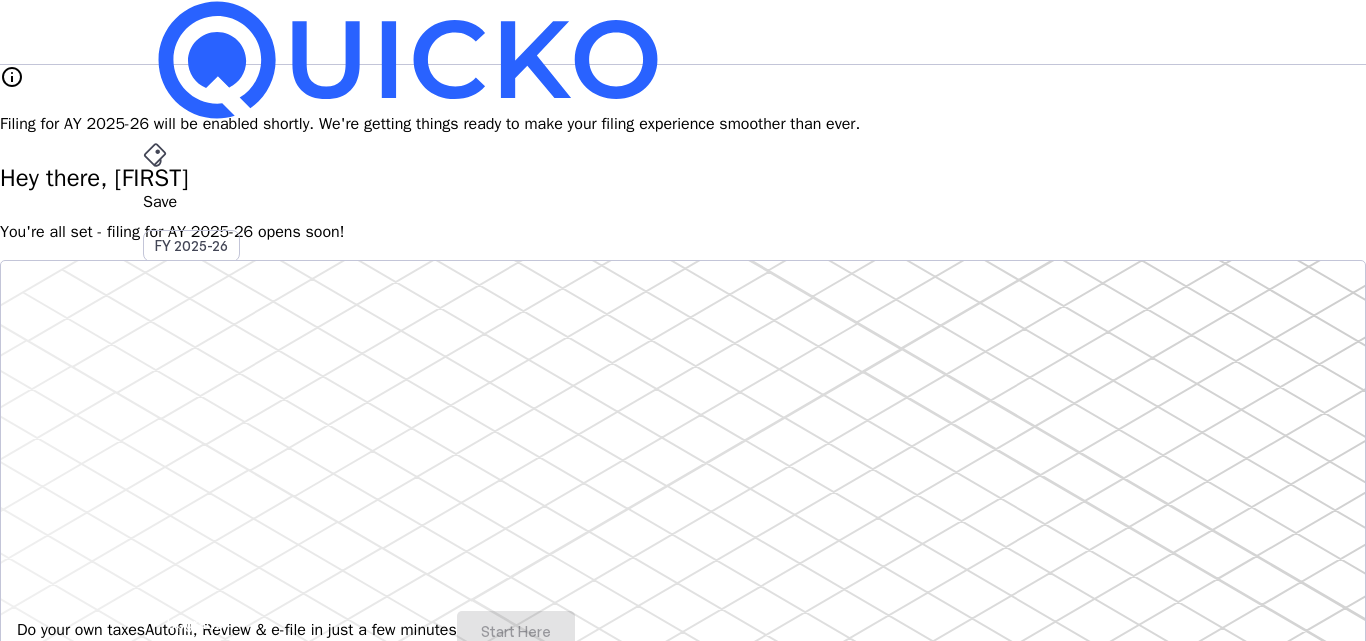 click on "Hey there, [FIRST]" at bounding box center (683, 178) 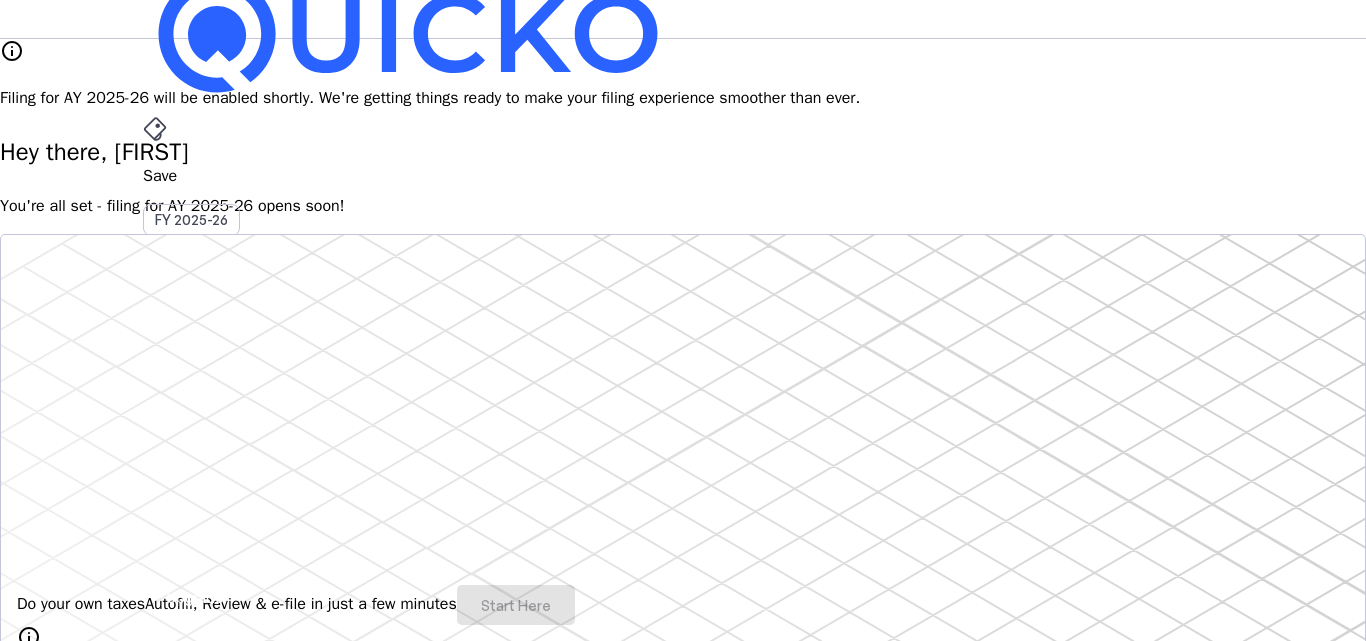 scroll, scrollTop: 0, scrollLeft: 0, axis: both 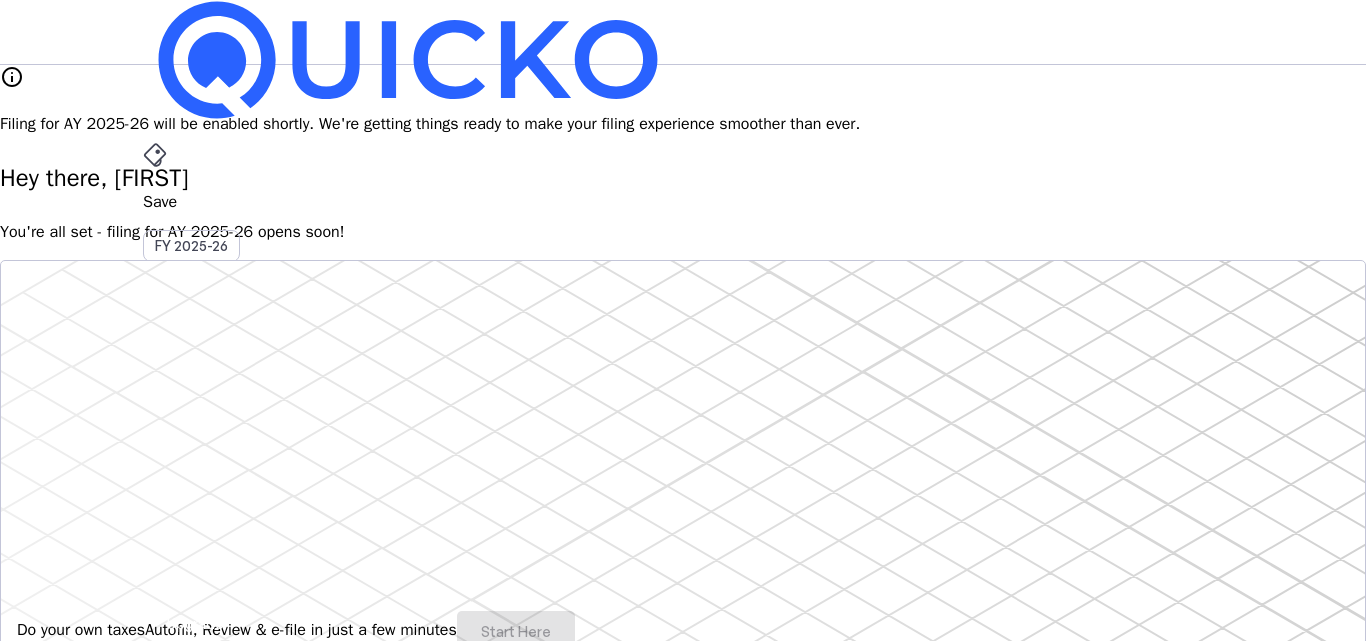 click on "You're all set - filing for AY 2025-26 opens soon!" at bounding box center [683, 232] 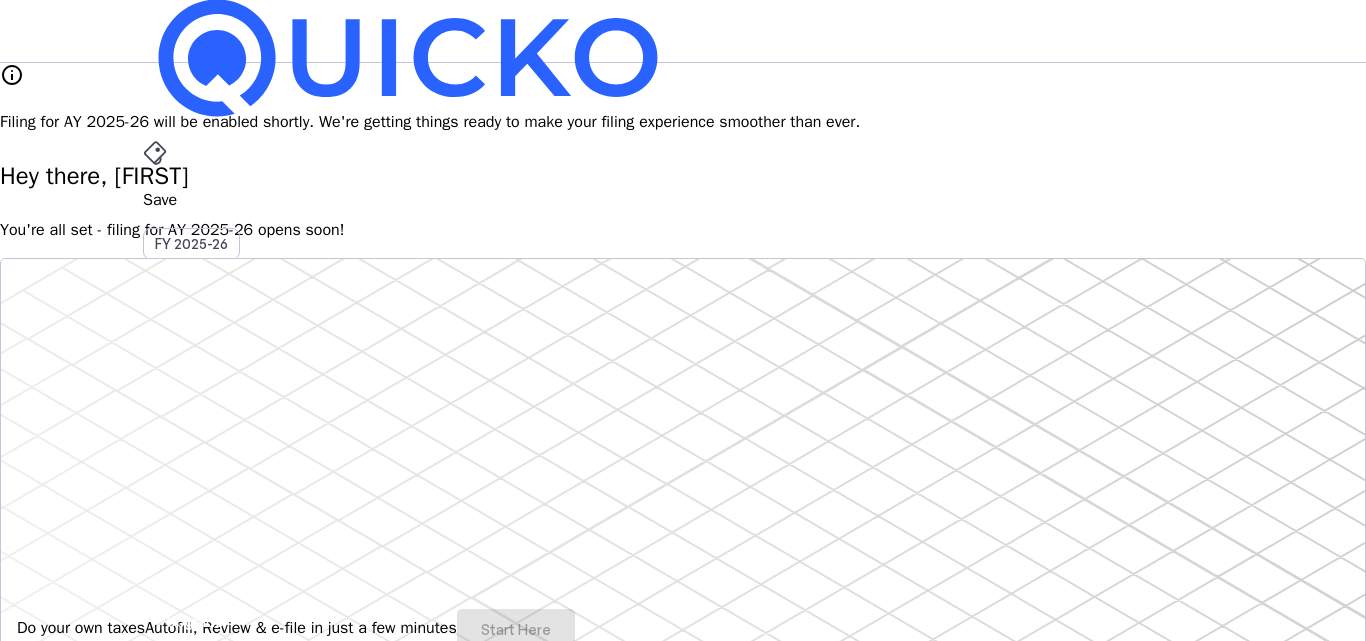 scroll, scrollTop: 0, scrollLeft: 0, axis: both 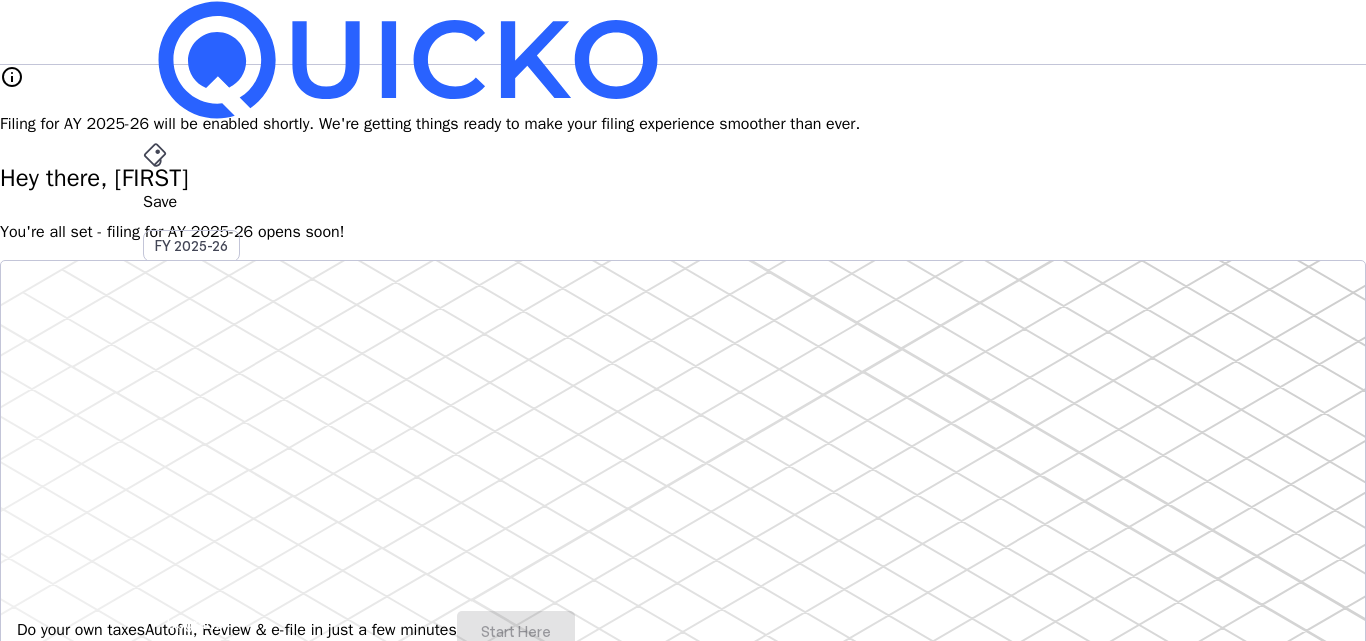click on "arrow_drop_down" at bounding box center [155, 536] 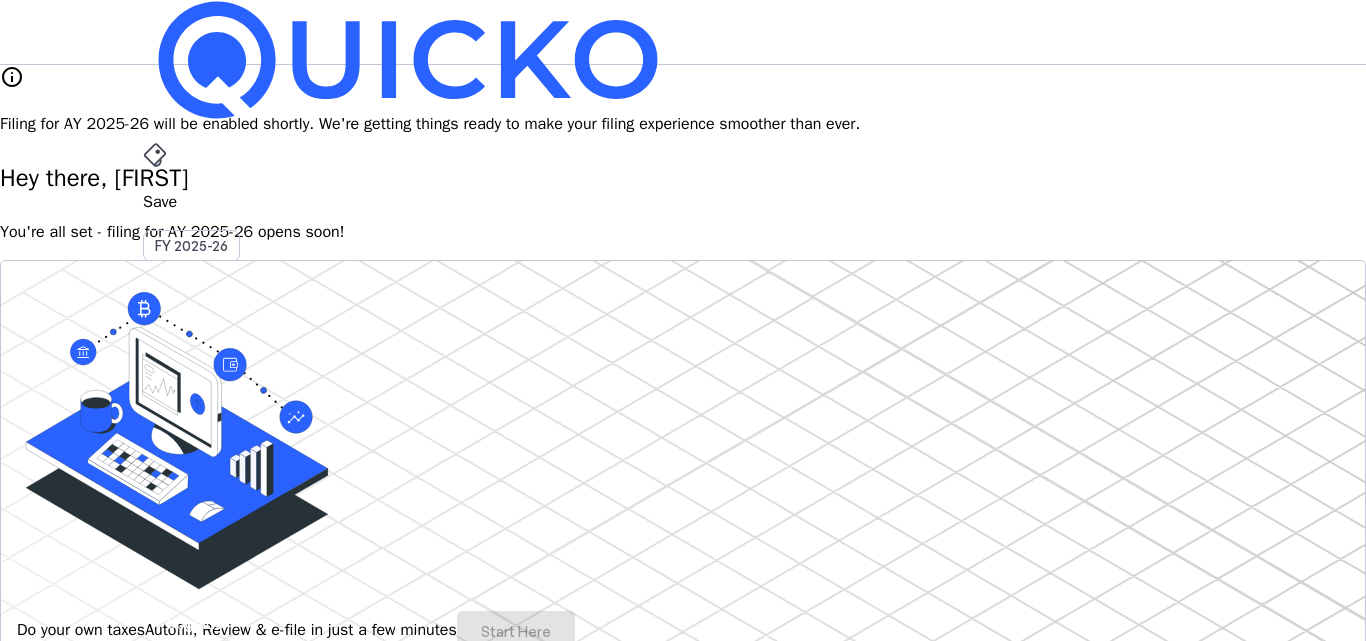 click at bounding box center [683, 3356] 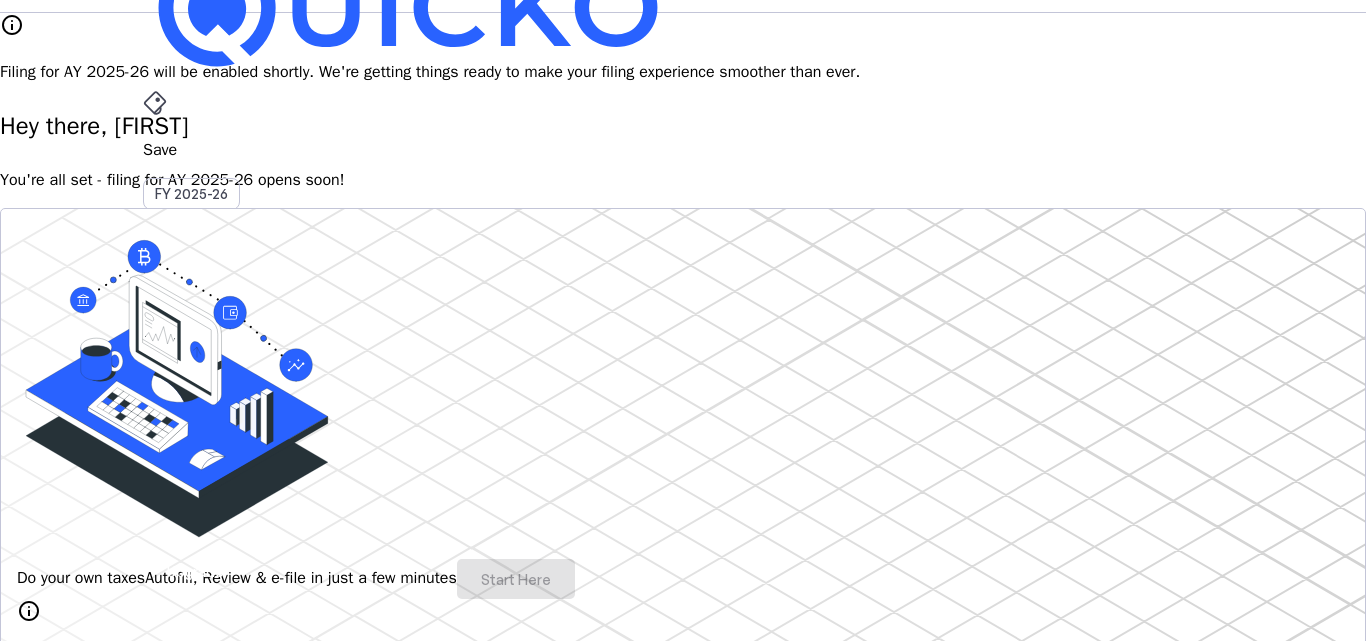scroll, scrollTop: 0, scrollLeft: 0, axis: both 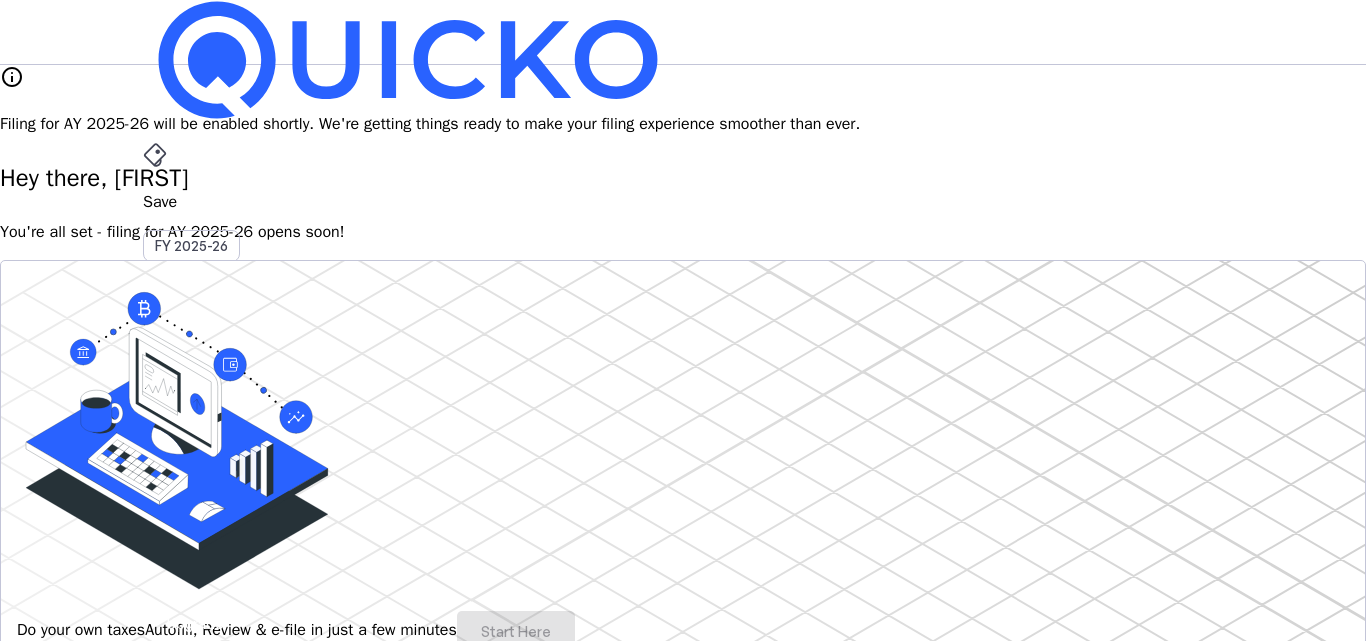 click on "KP" at bounding box center [159, 587] 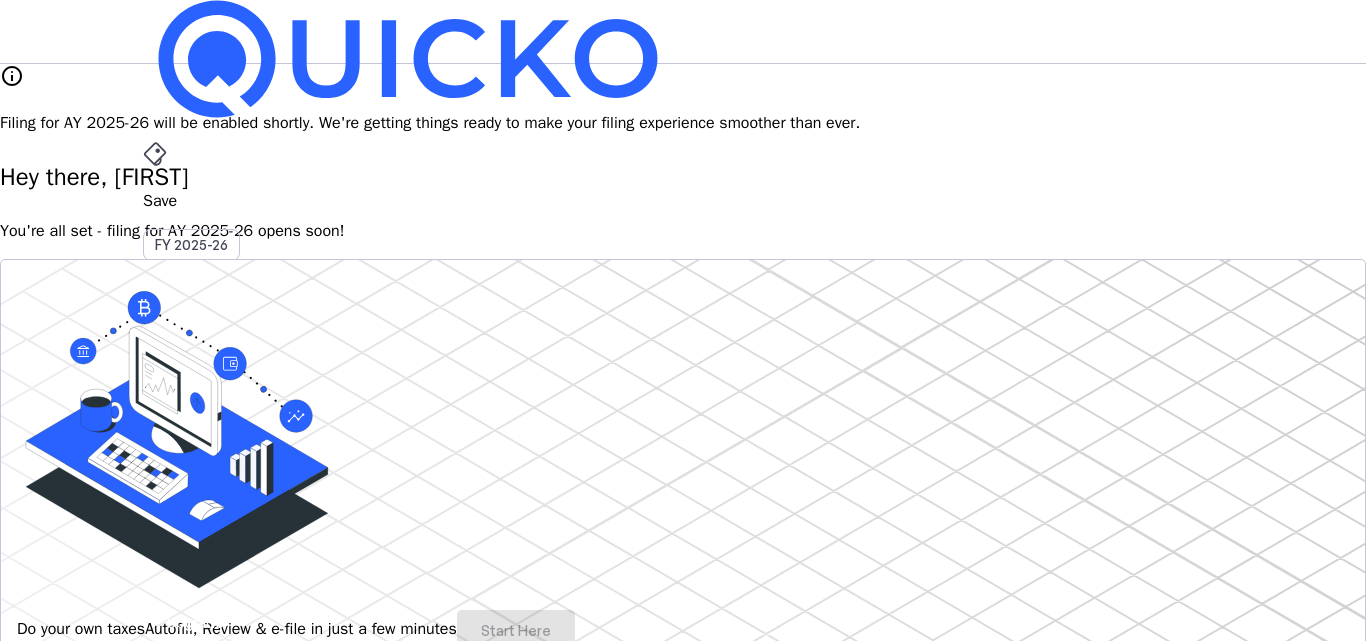 scroll, scrollTop: 0, scrollLeft: 0, axis: both 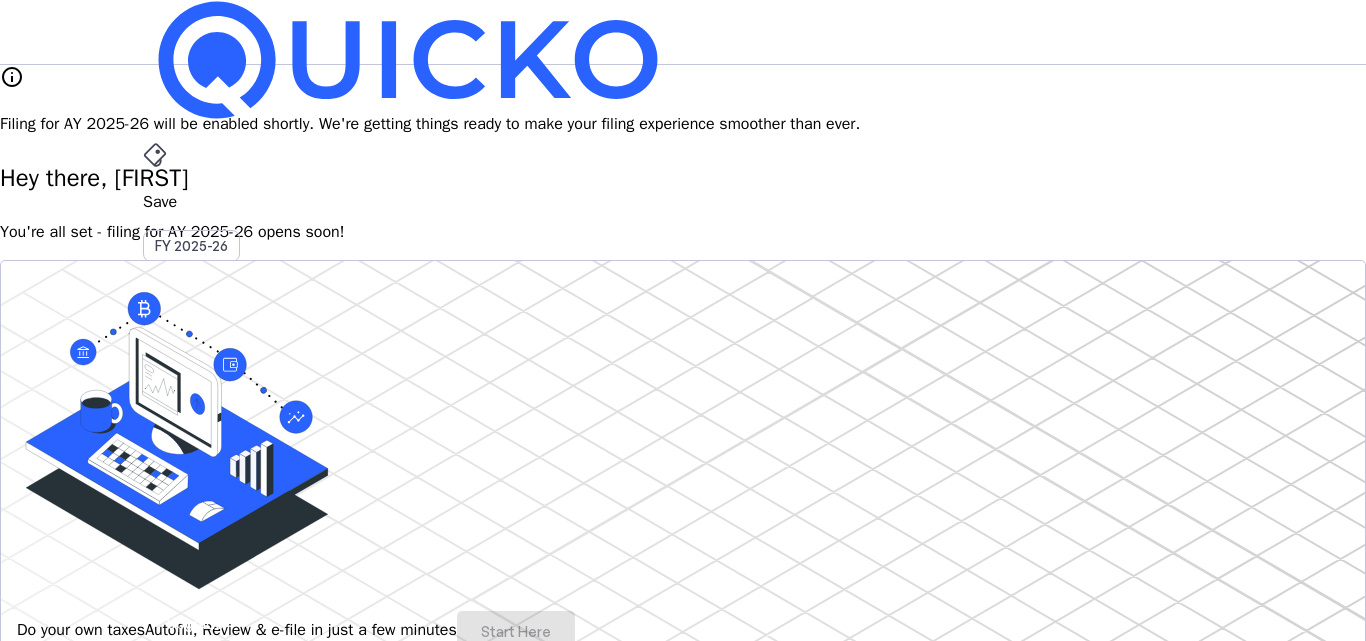 click on "KP" at bounding box center (159, 587) 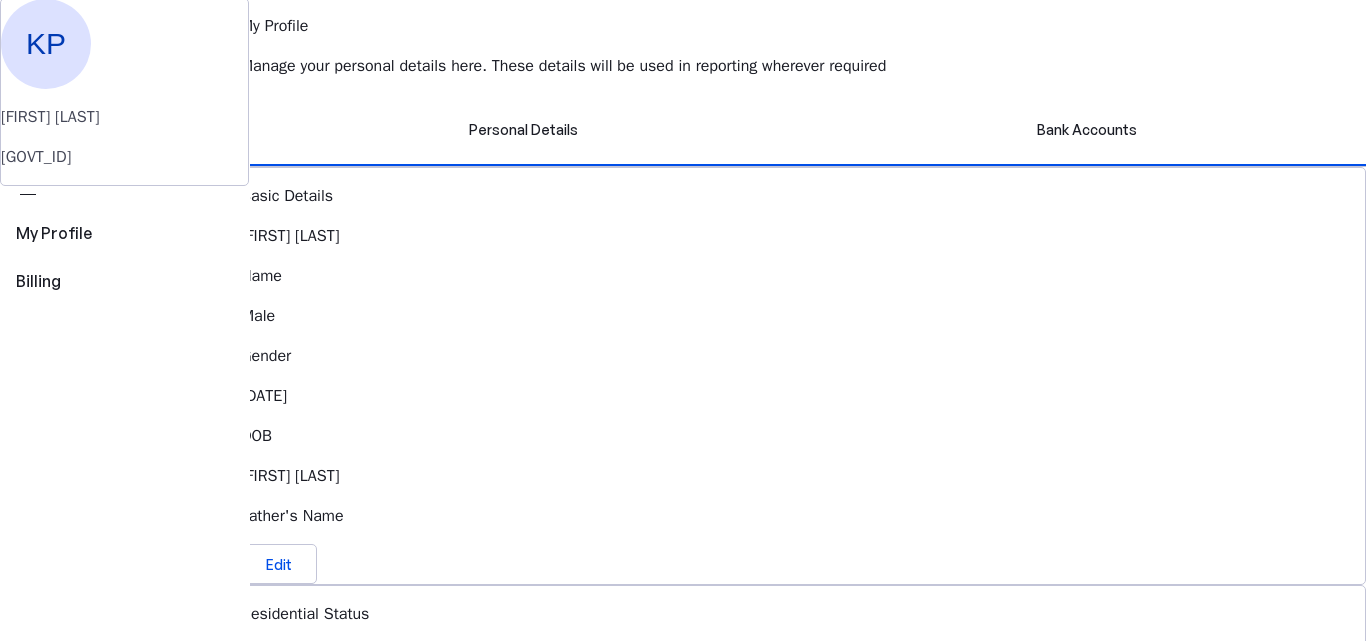 scroll, scrollTop: 100, scrollLeft: 0, axis: vertical 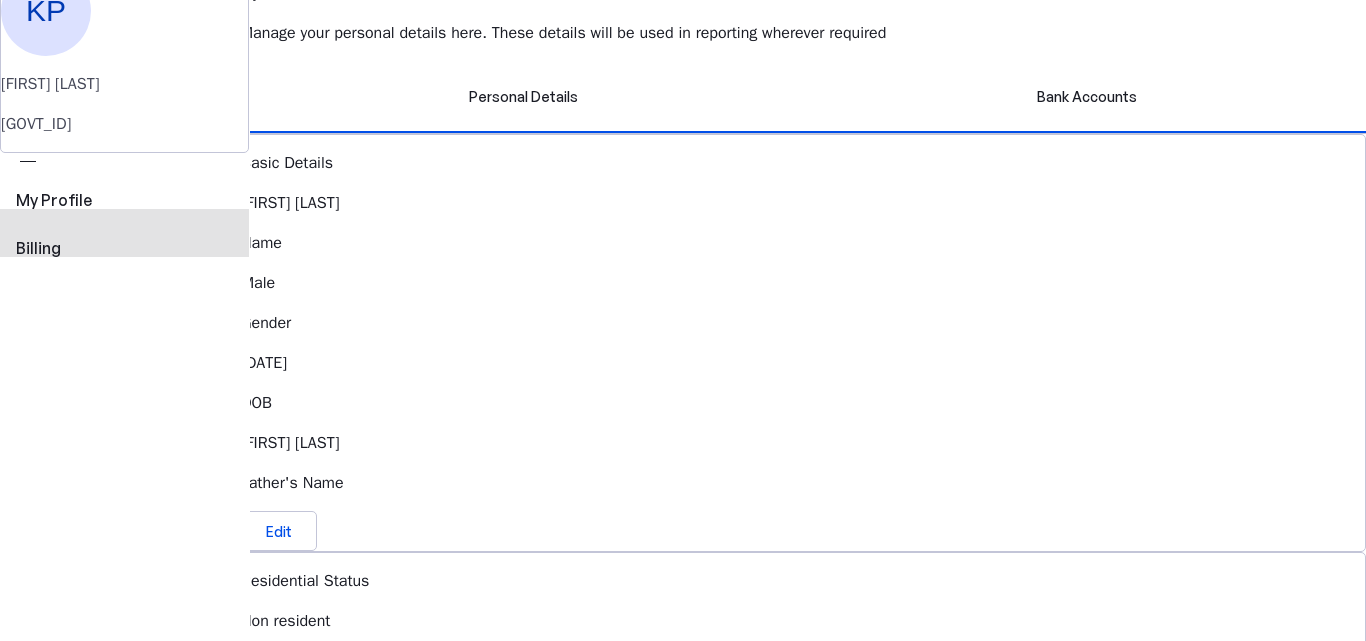 click on "view_carousel Billing" at bounding box center [124, 233] 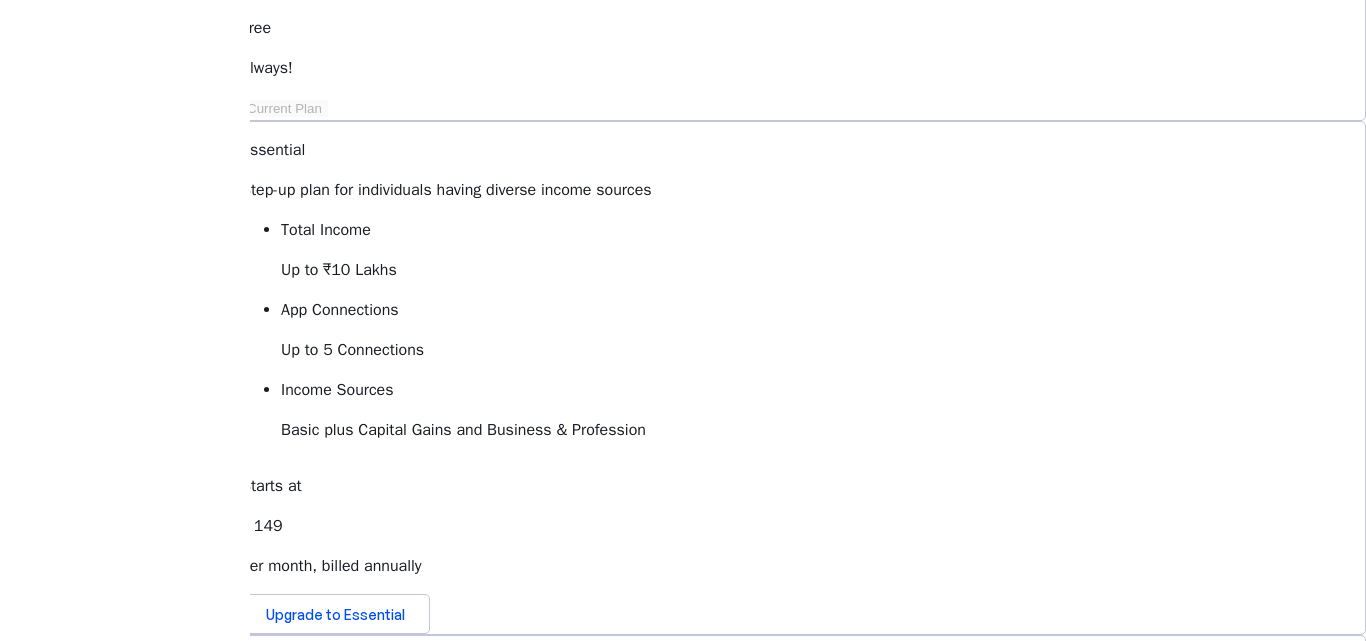 scroll, scrollTop: 500, scrollLeft: 0, axis: vertical 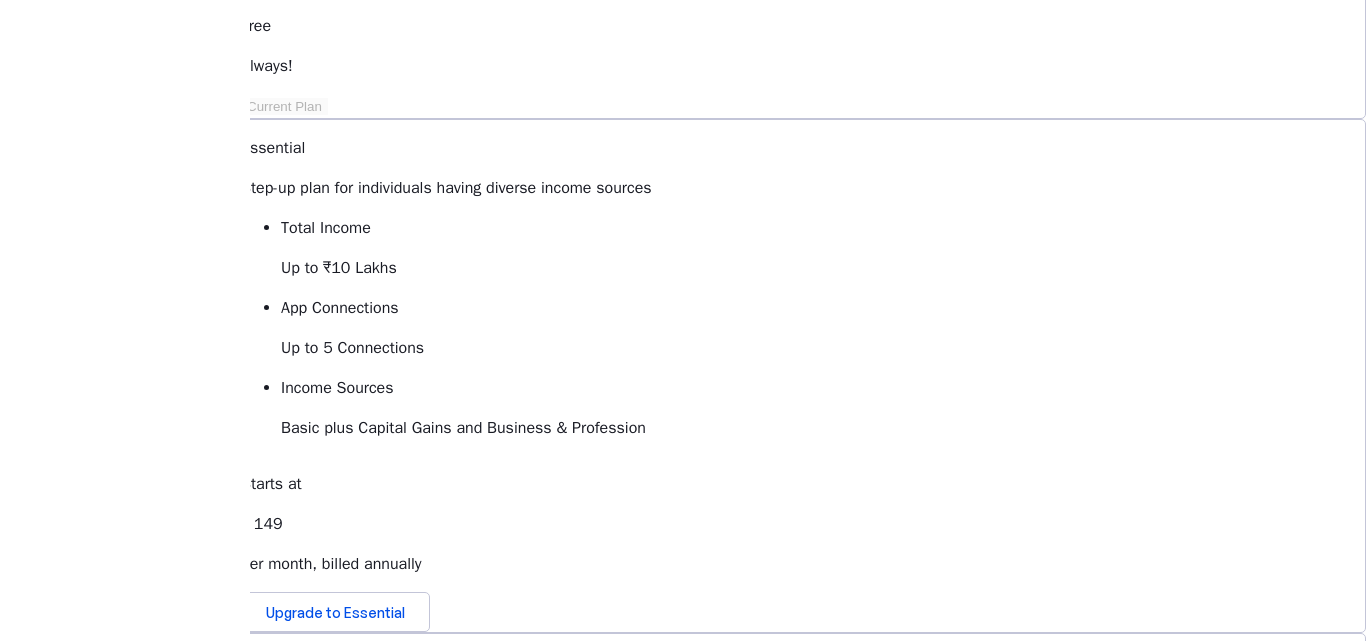 click on "Access & download all your bills here chevron_right" at bounding box center (803, 1316) 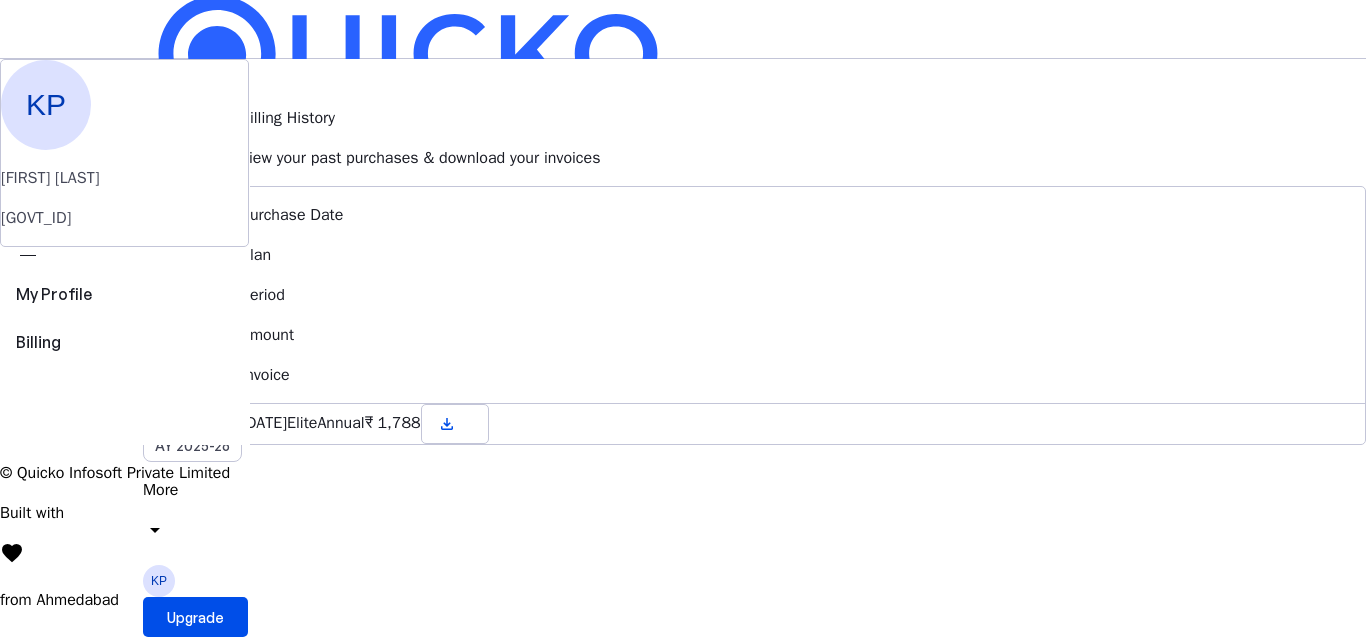 scroll, scrollTop: 0, scrollLeft: 0, axis: both 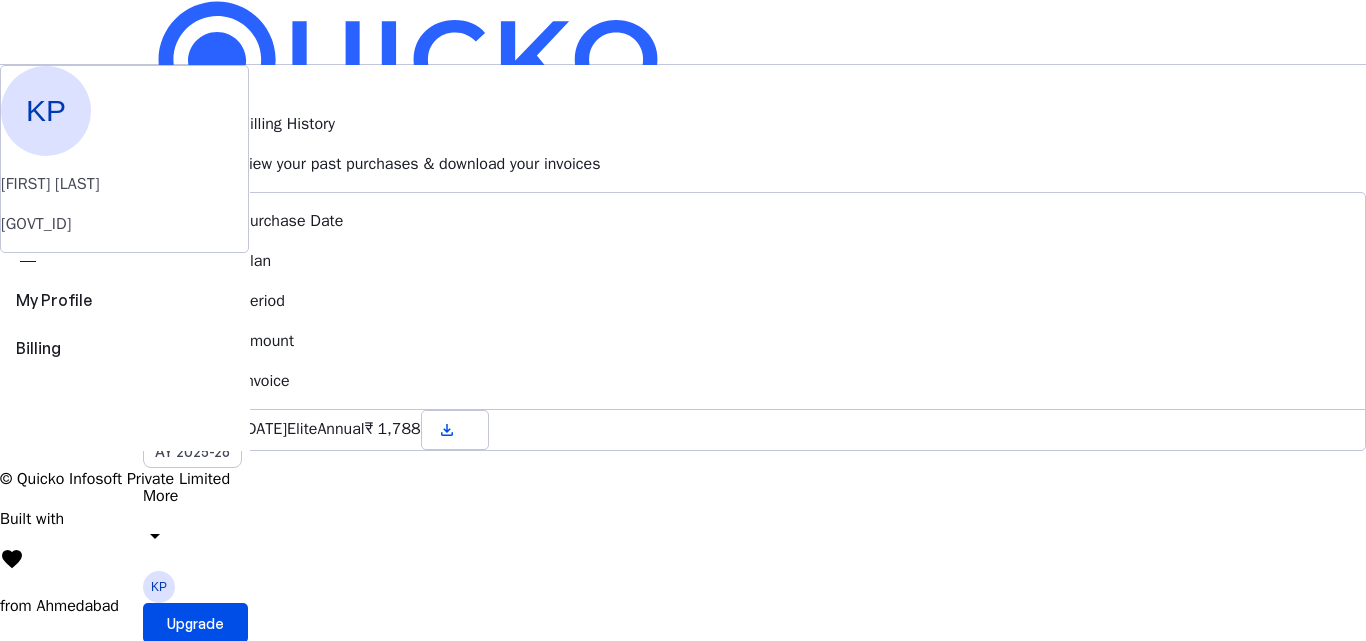 click on "Pay" at bounding box center [683, 202] 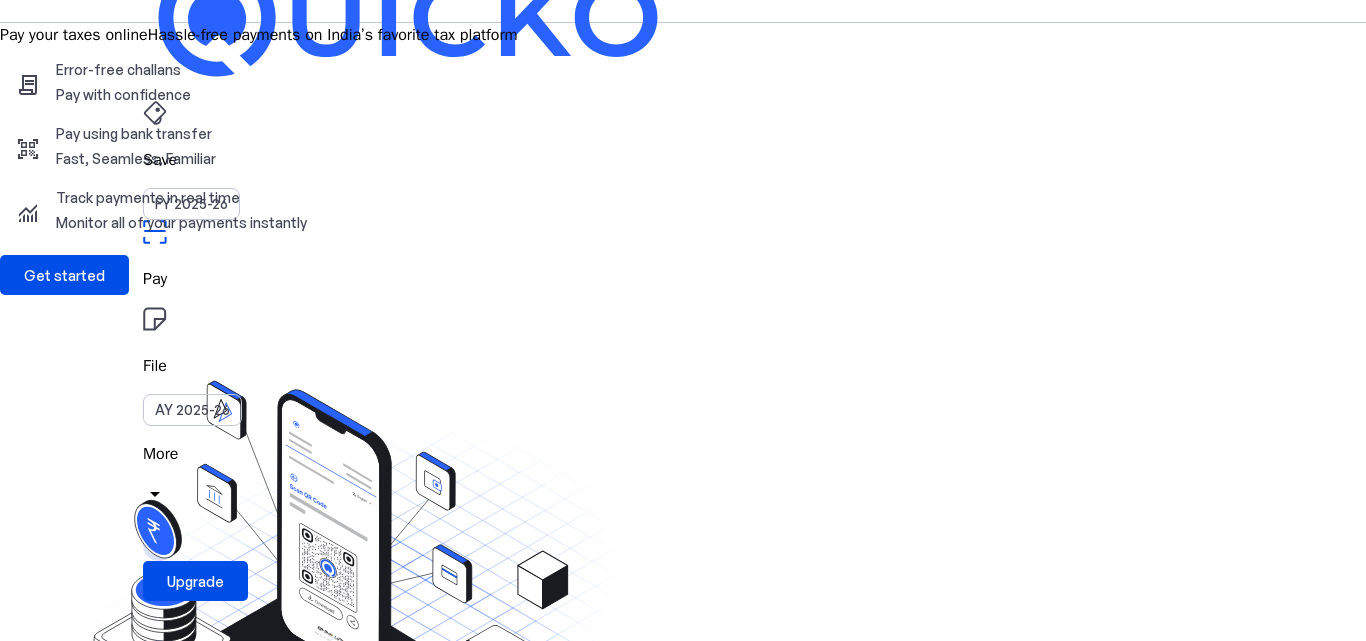 scroll, scrollTop: 0, scrollLeft: 0, axis: both 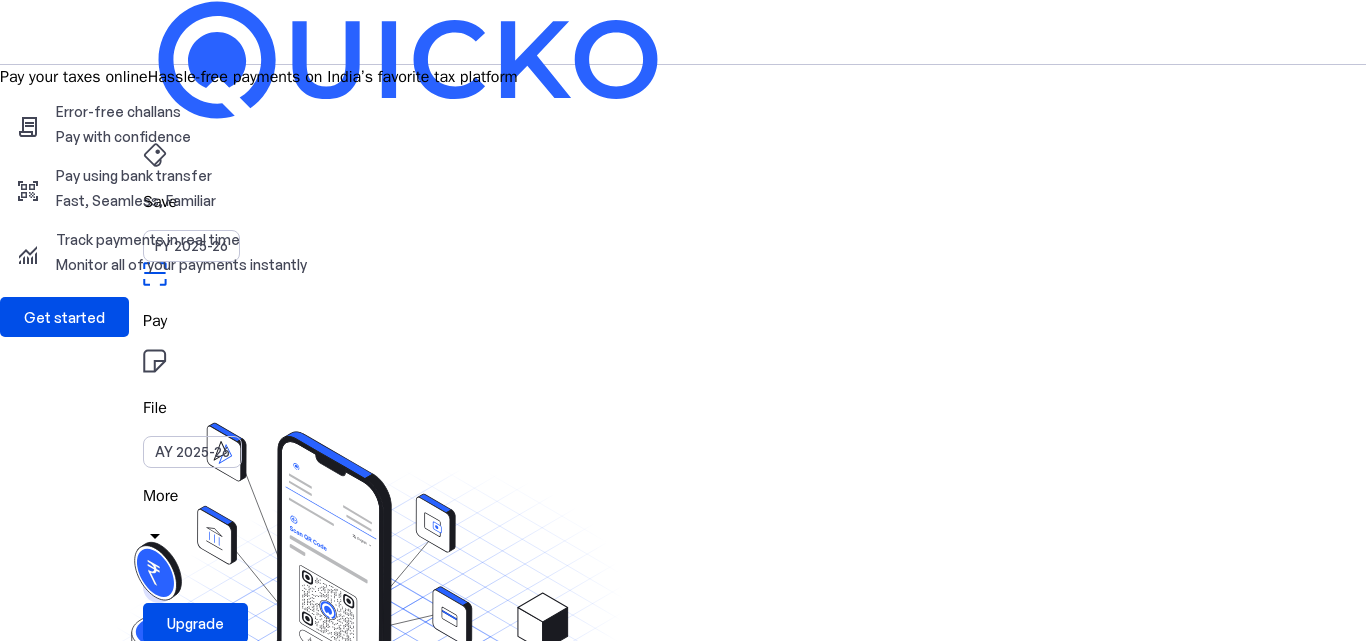click on "arrow_drop_down" at bounding box center [155, 536] 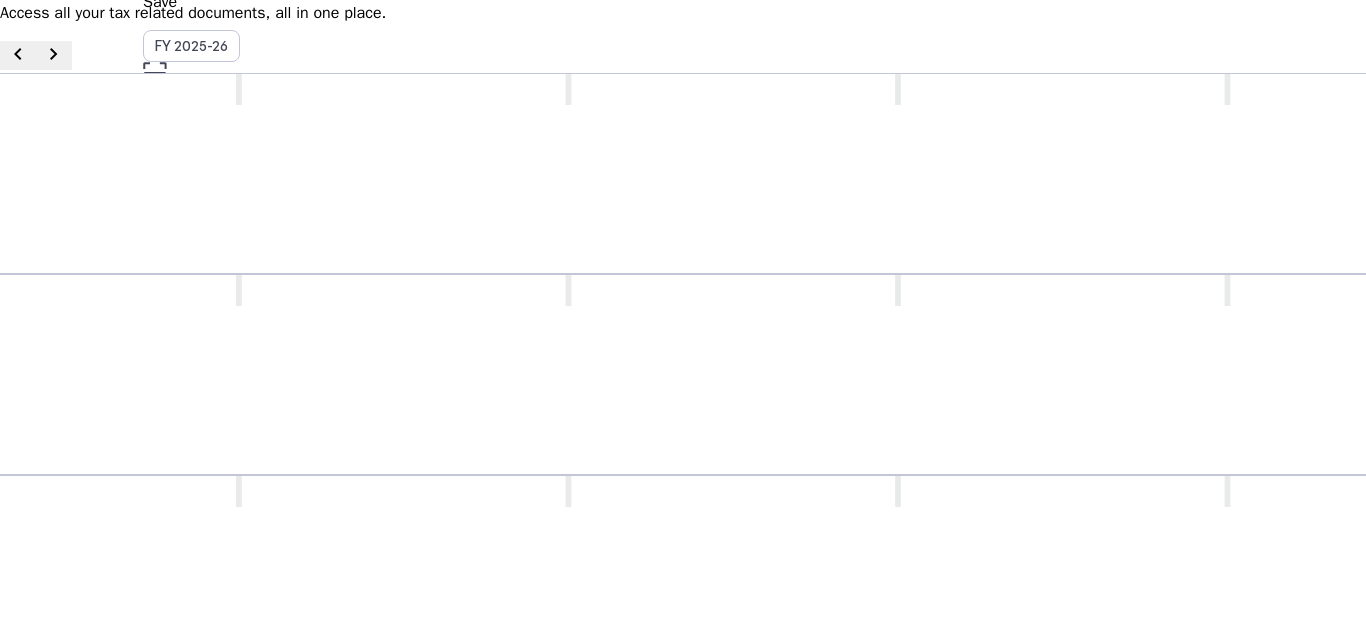 scroll, scrollTop: 0, scrollLeft: 0, axis: both 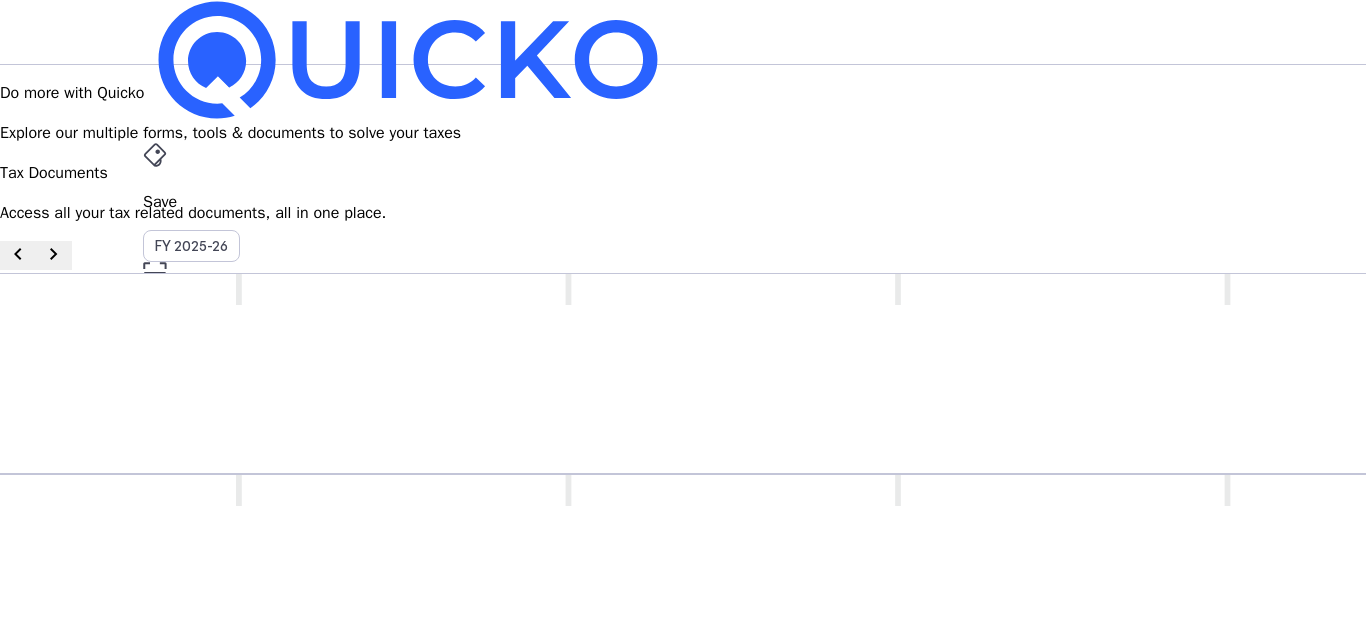 click at bounding box center (195, 623) 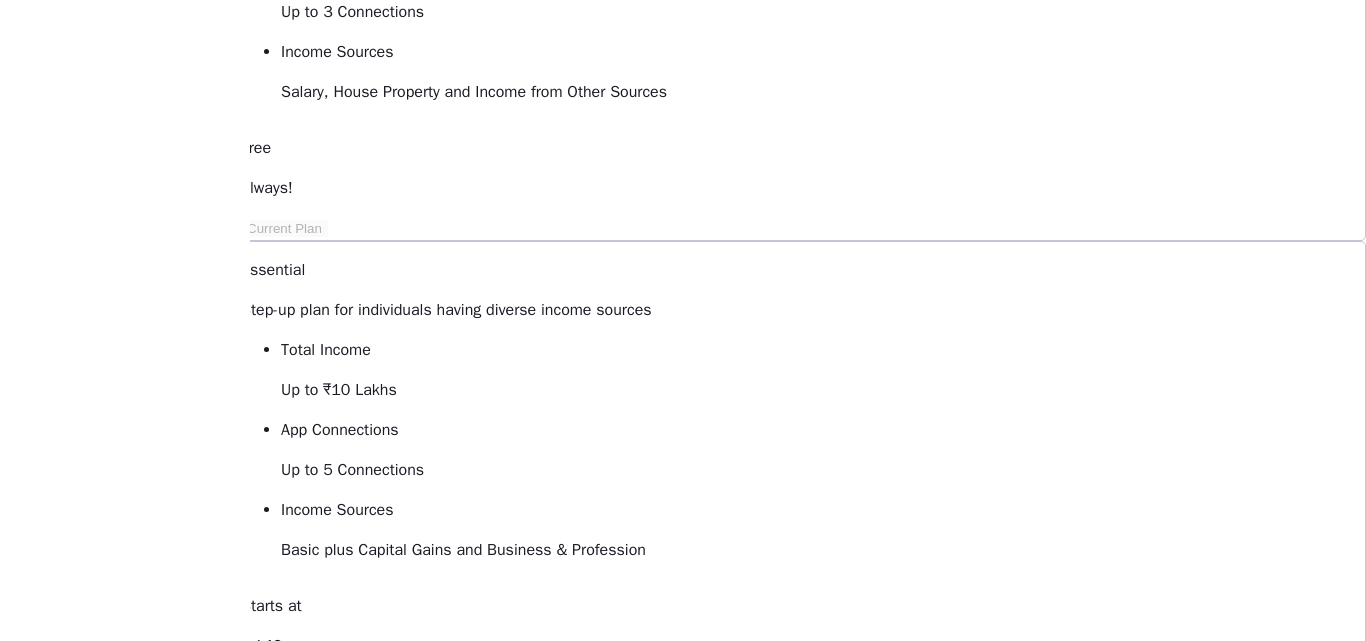 scroll, scrollTop: 400, scrollLeft: 0, axis: vertical 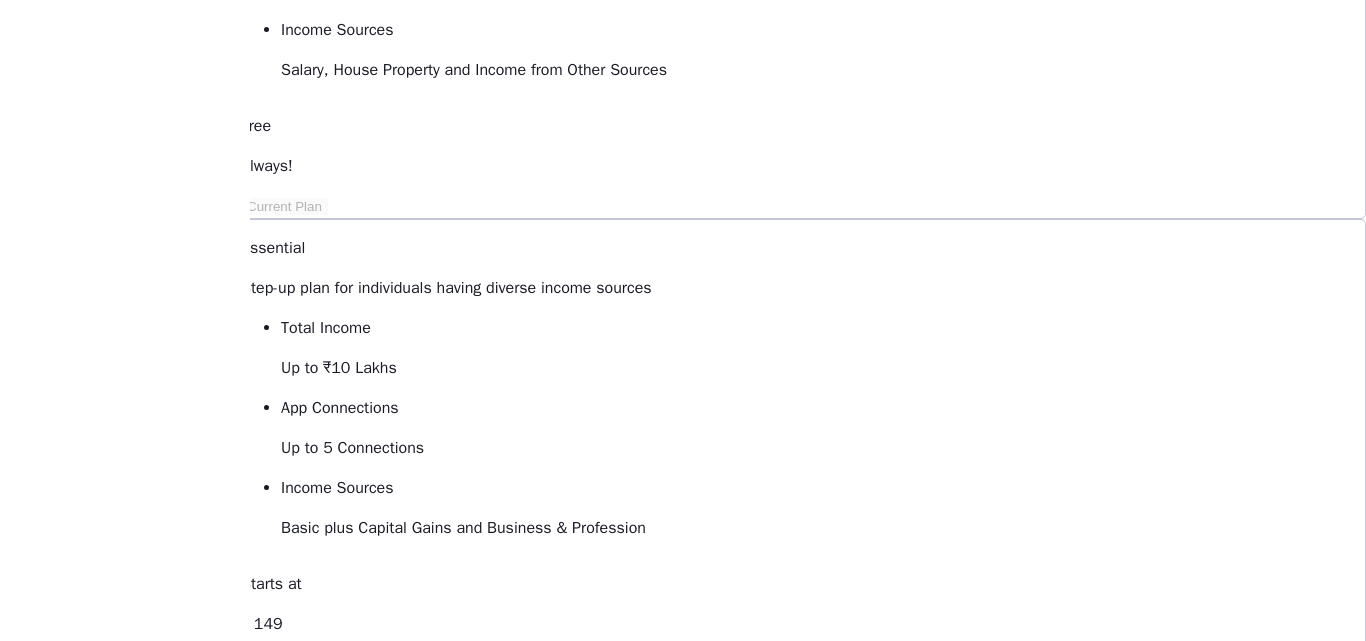 click on "keyboard_arrow_down" at bounding box center [362, 1300] 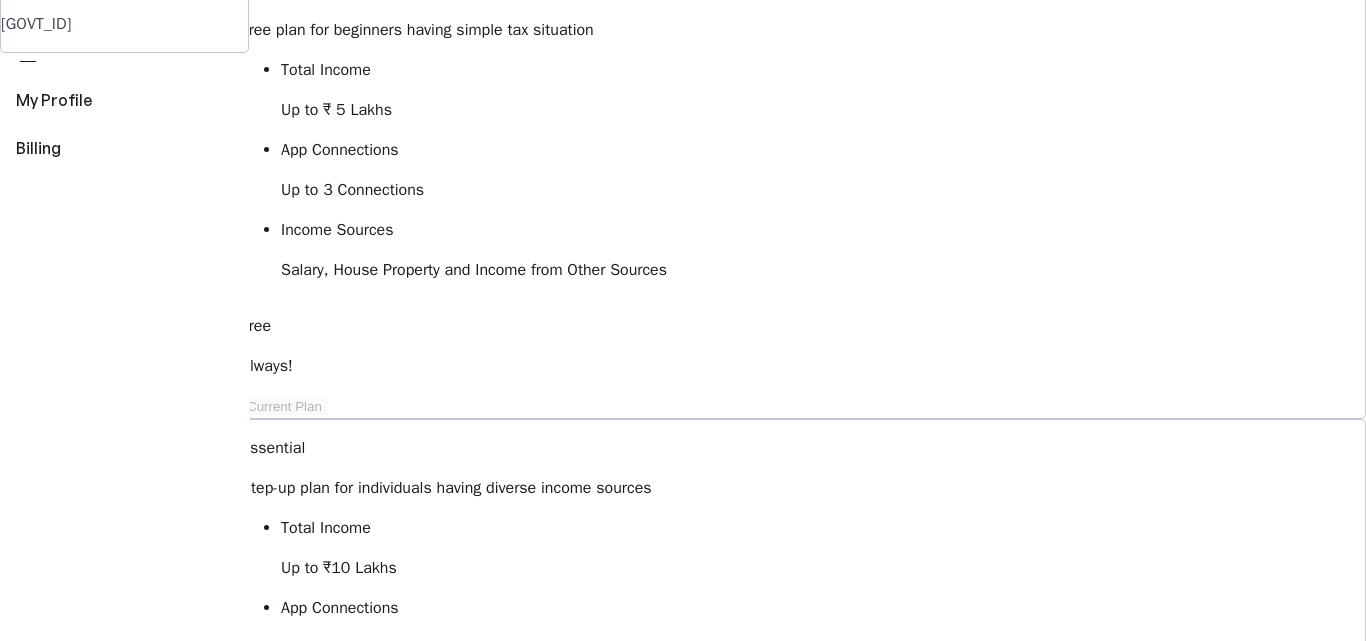 scroll, scrollTop: 100, scrollLeft: 0, axis: vertical 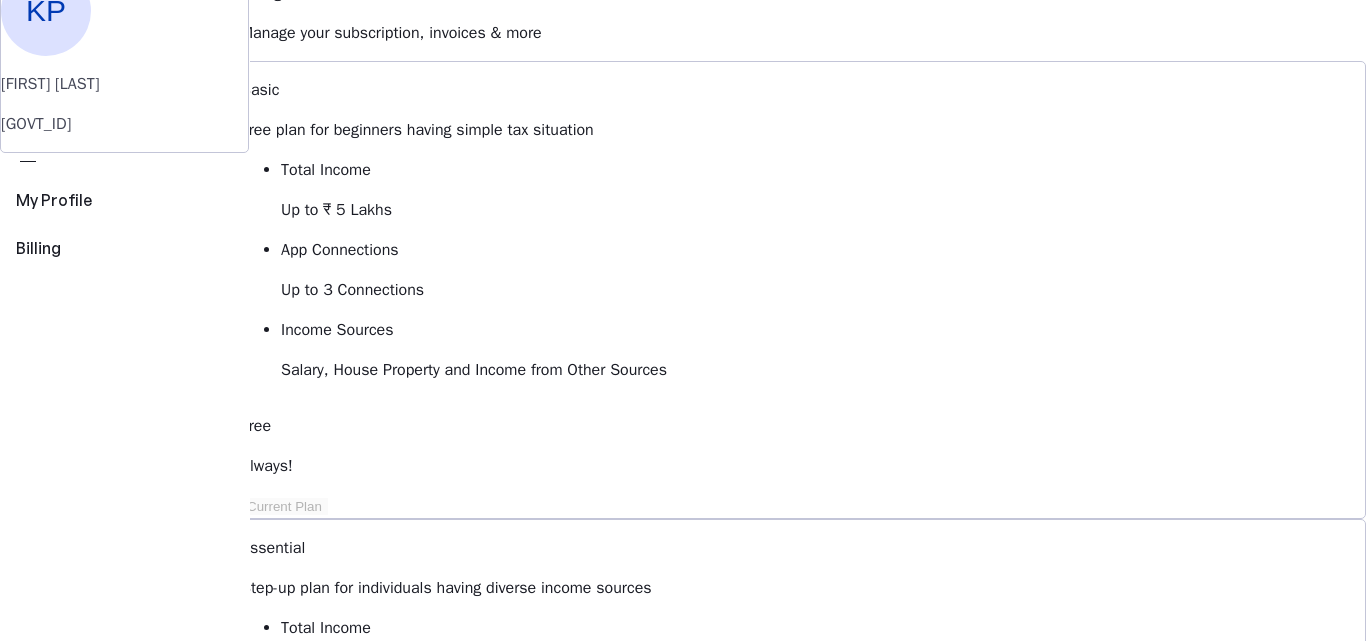 click on "Upgrade to Elite" at bounding box center (319, 1566) 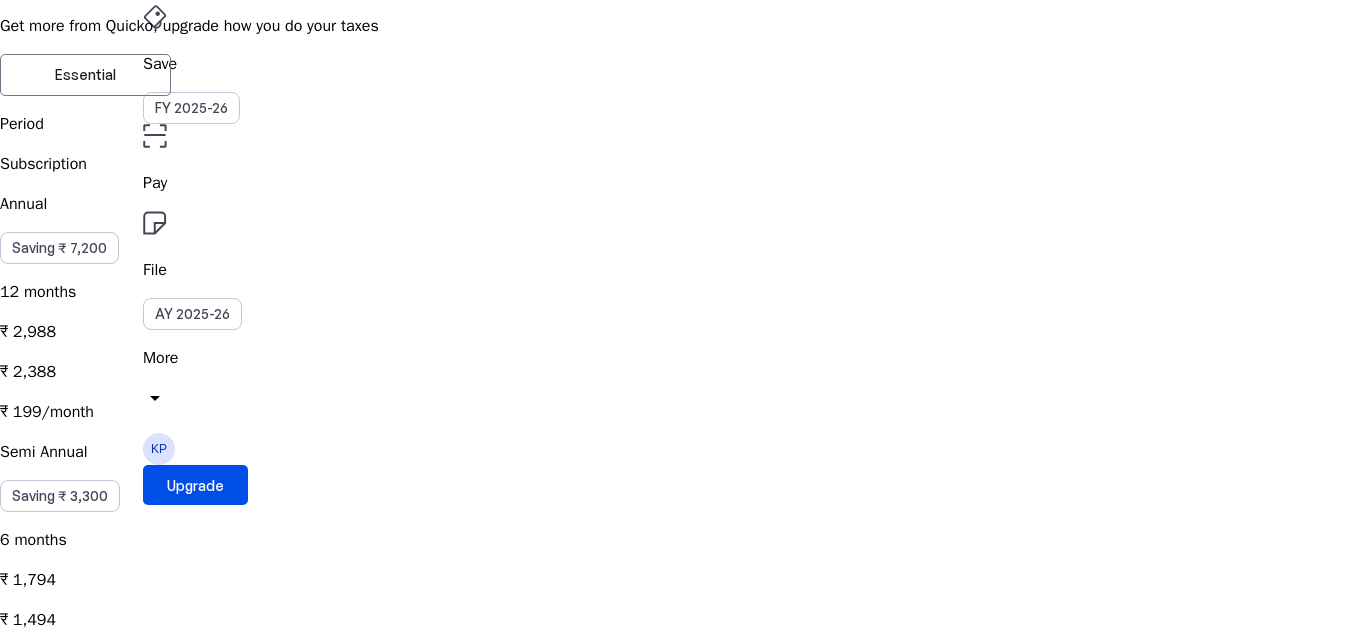 scroll, scrollTop: 100, scrollLeft: 0, axis: vertical 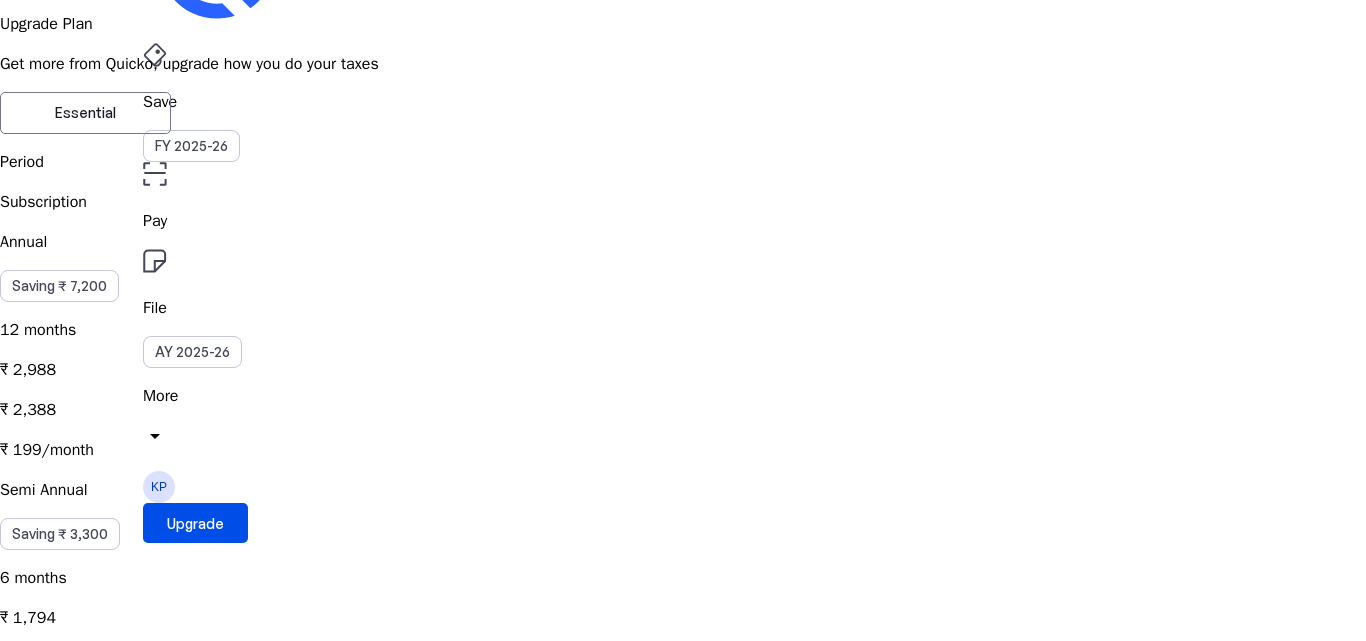 click on "Essential" at bounding box center [85, 113] 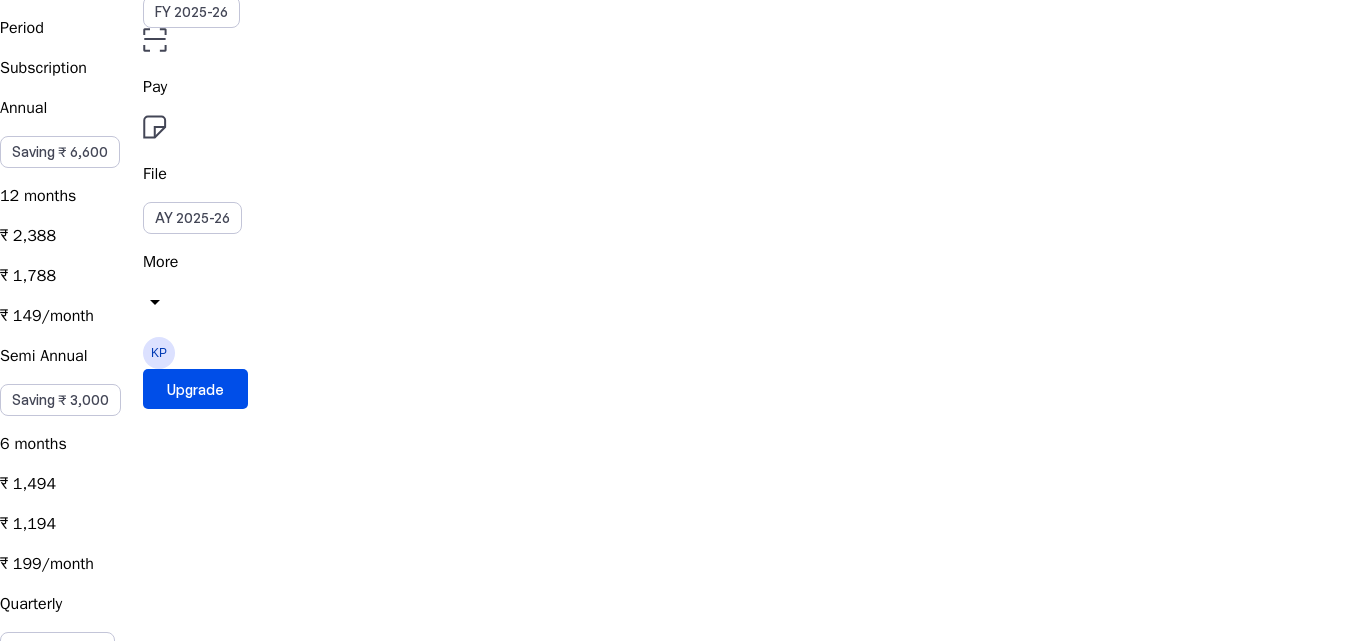 scroll, scrollTop: 200, scrollLeft: 0, axis: vertical 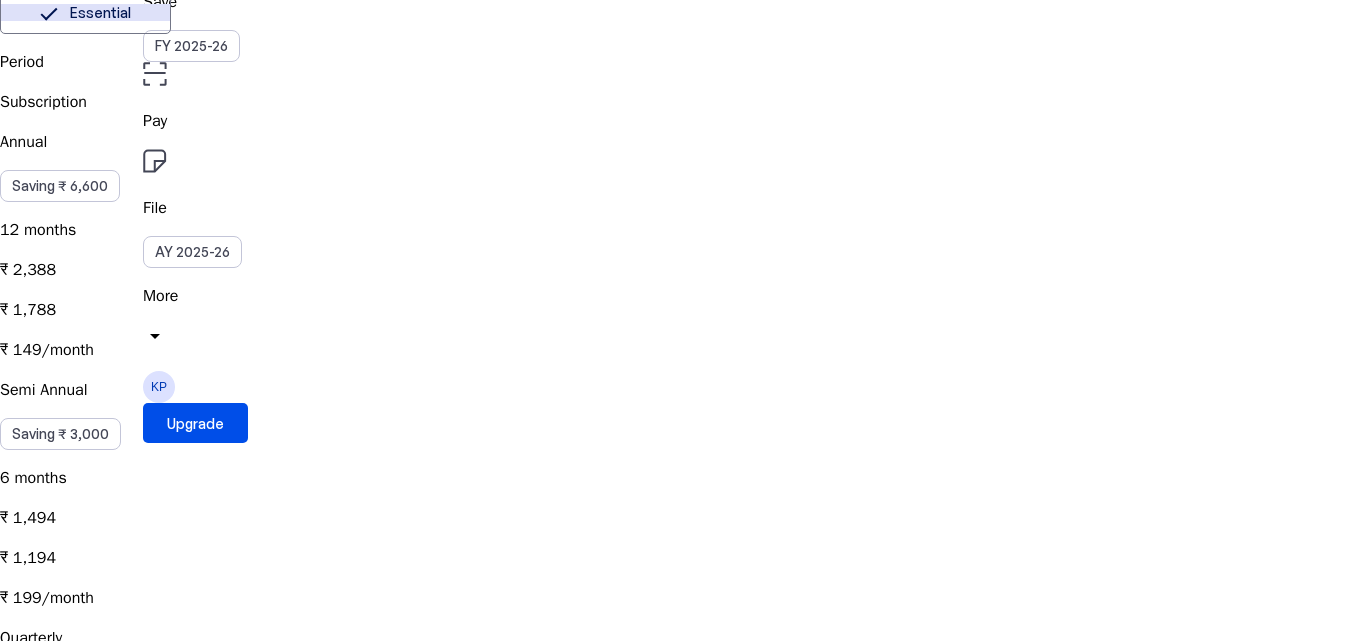 click on "Elite" at bounding box center [255, 13] 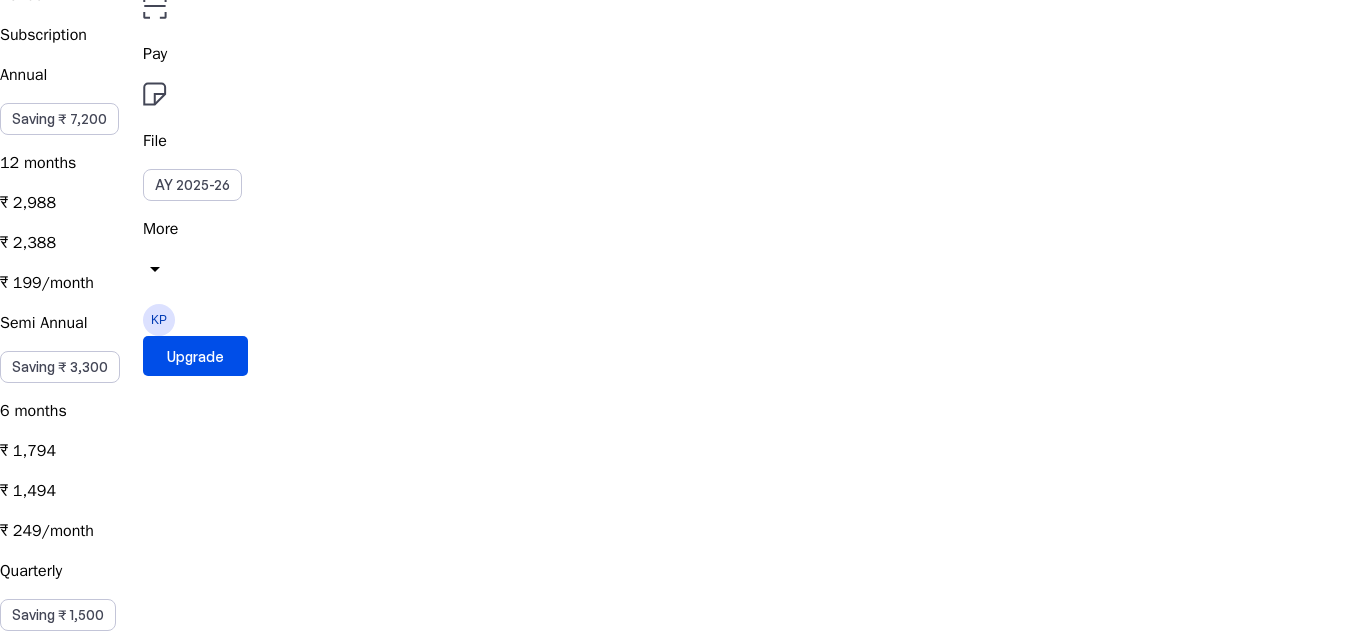 scroll, scrollTop: 300, scrollLeft: 0, axis: vertical 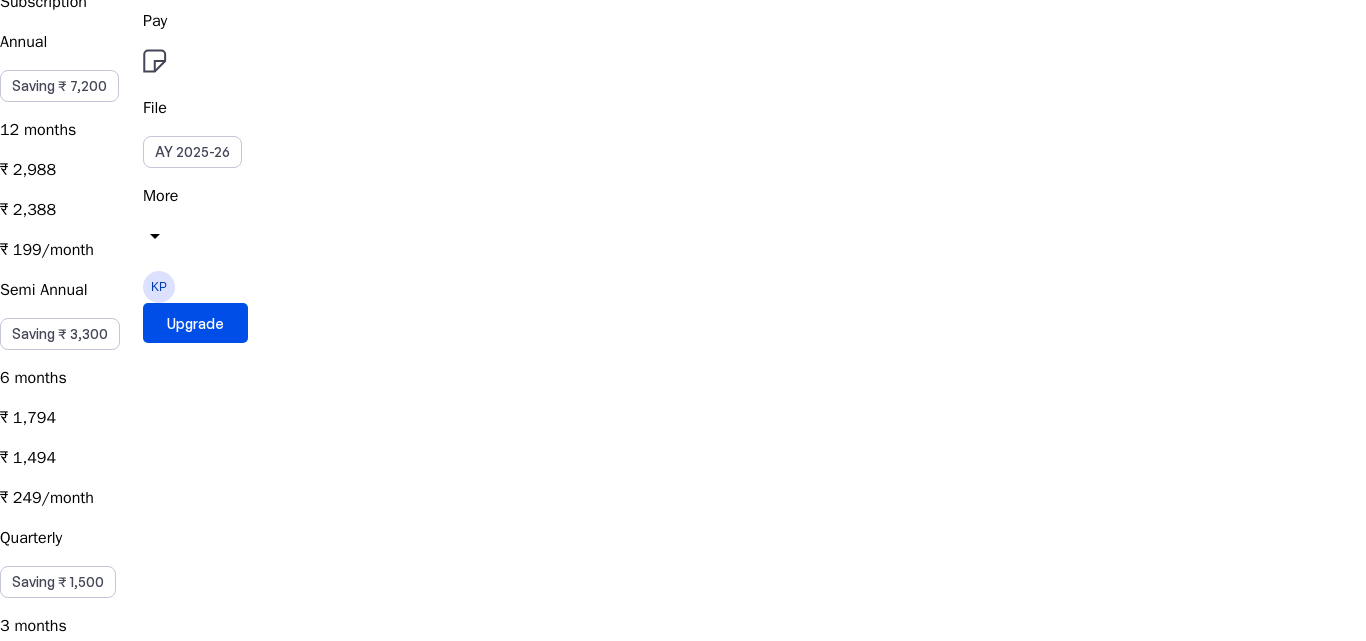 click on "Single Pass Purchasing Elite one time would keep your plan active for 30 days, granting you access to all Elite features during this period.  ₹ 899  ₹ 799" at bounding box center [683, 886] 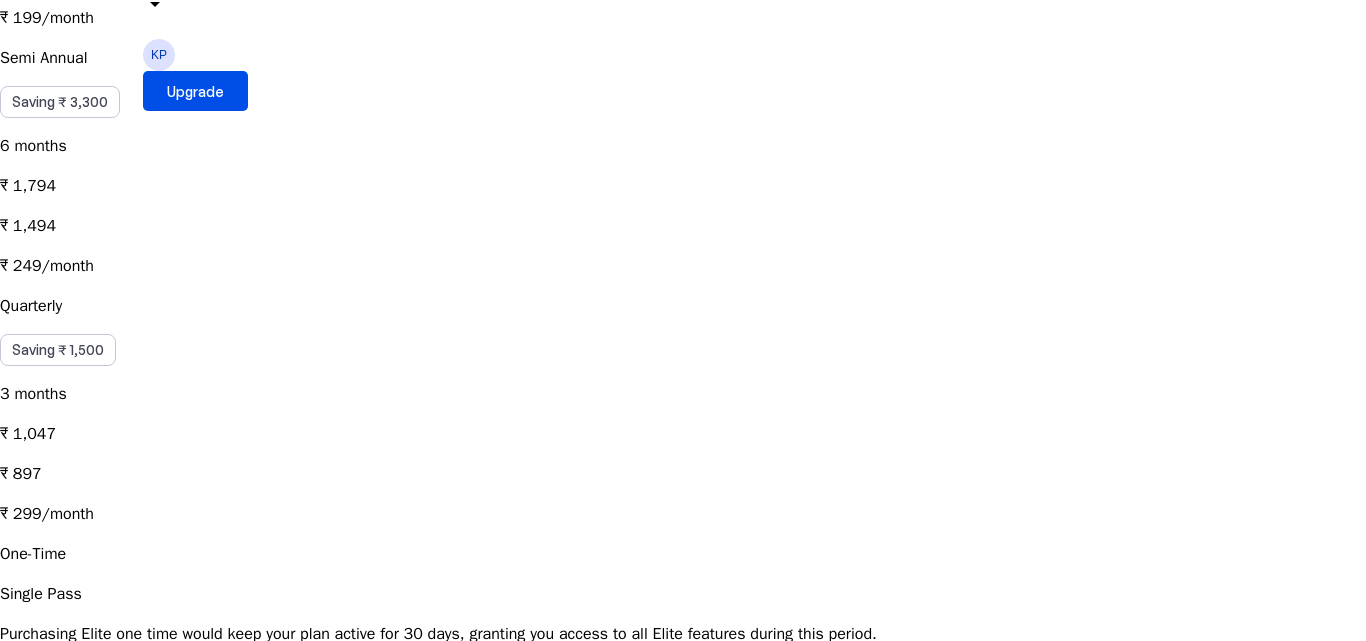 scroll, scrollTop: 700, scrollLeft: 0, axis: vertical 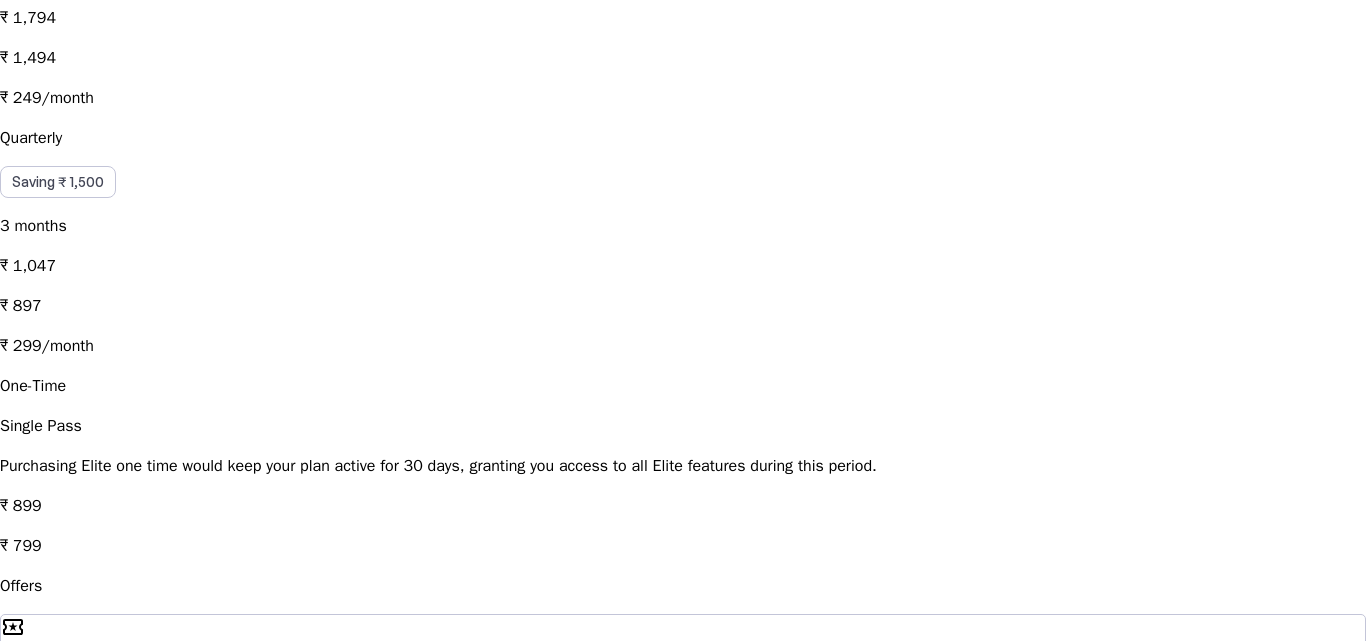 click on "chevron_right" at bounding box center (13, 714) 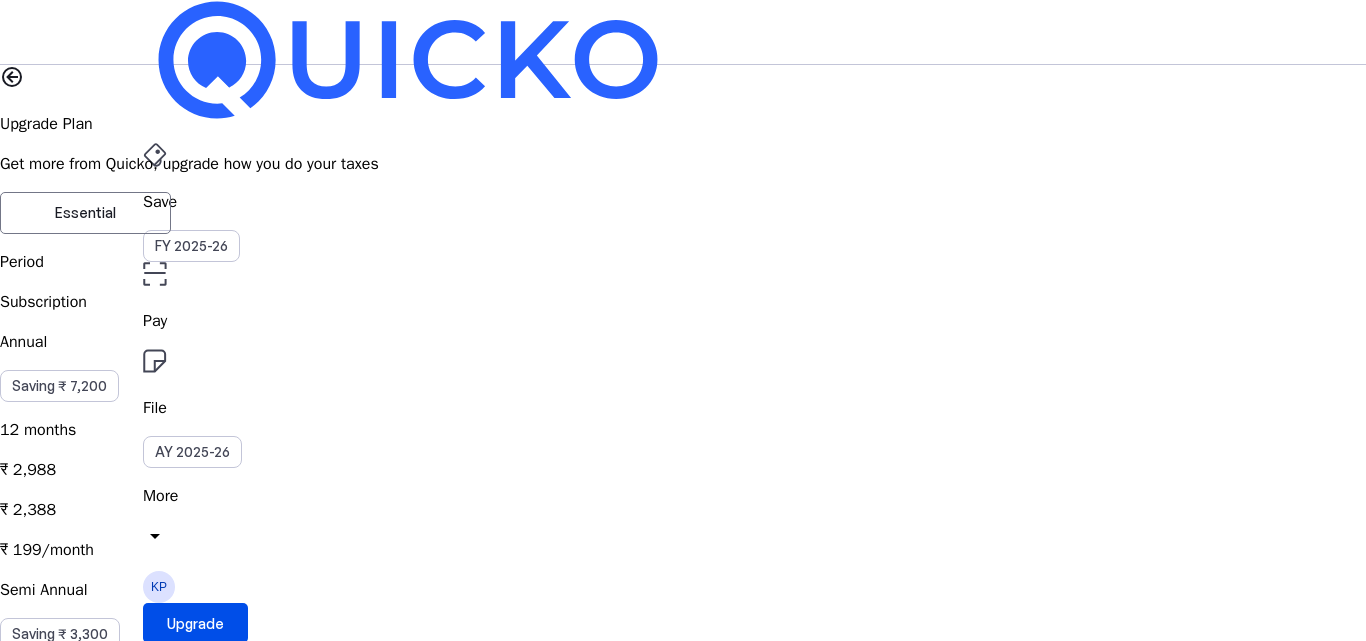 click on "Coupon Code" at bounding box center [69, 2524] 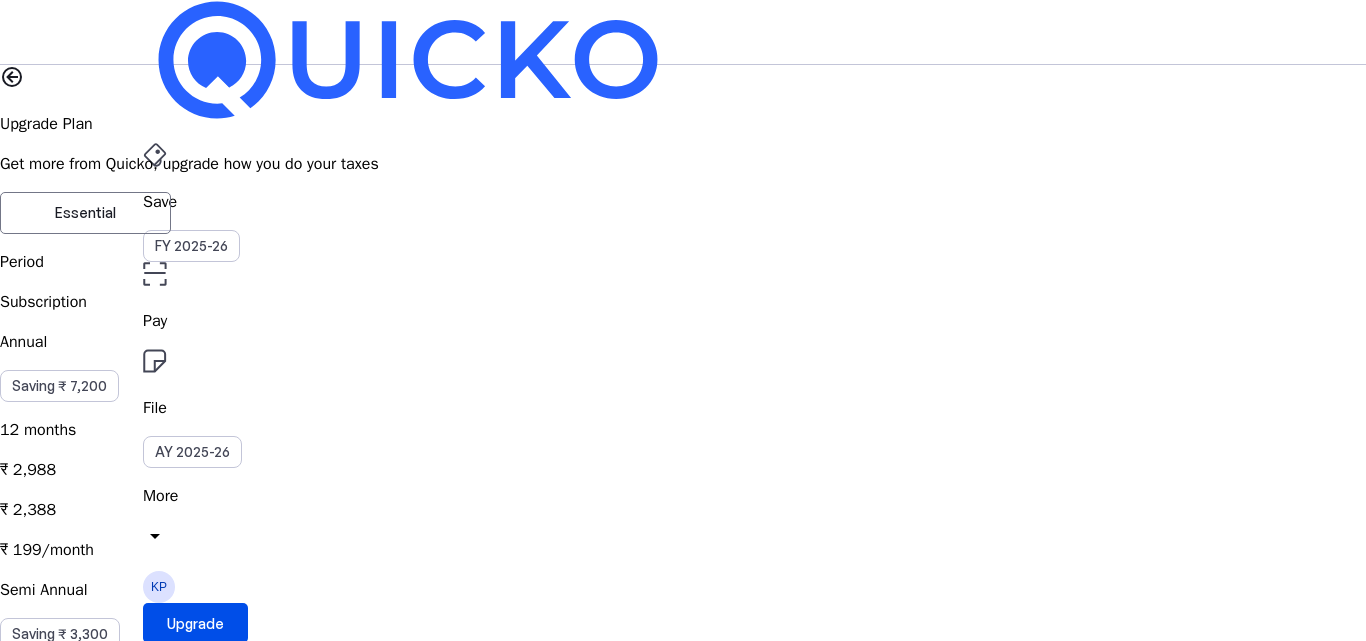 click on "cancel" at bounding box center (12, 2420) 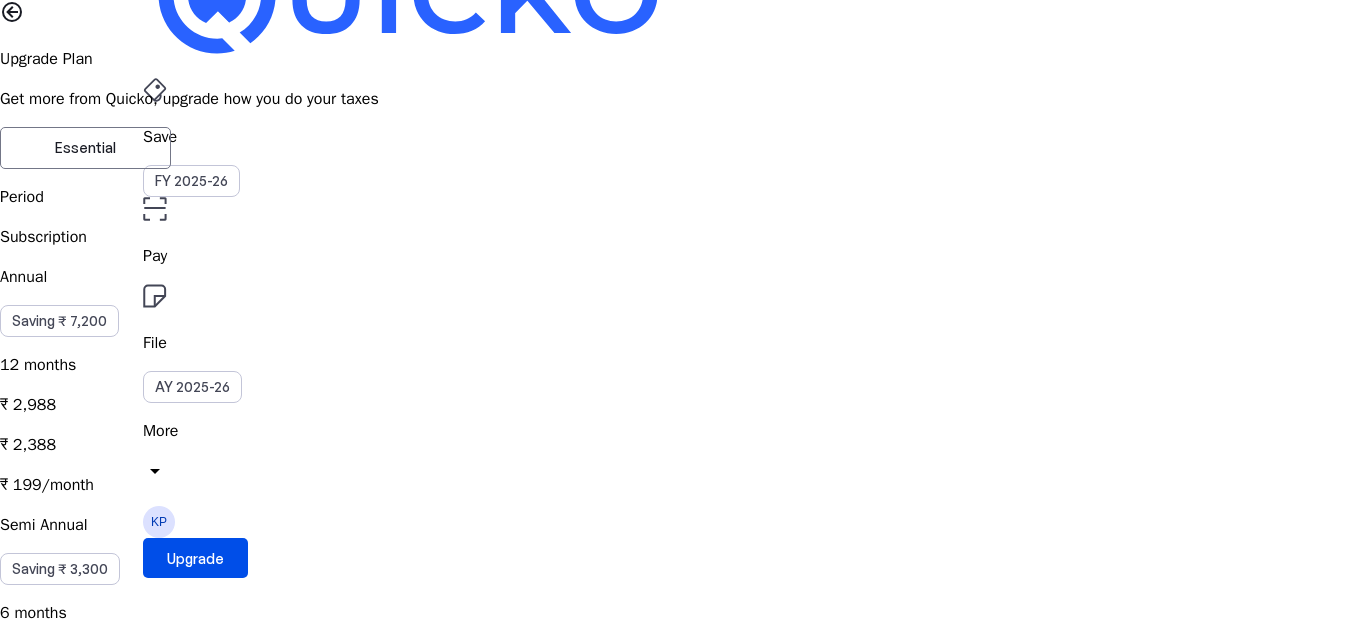 scroll, scrollTop: 0, scrollLeft: 0, axis: both 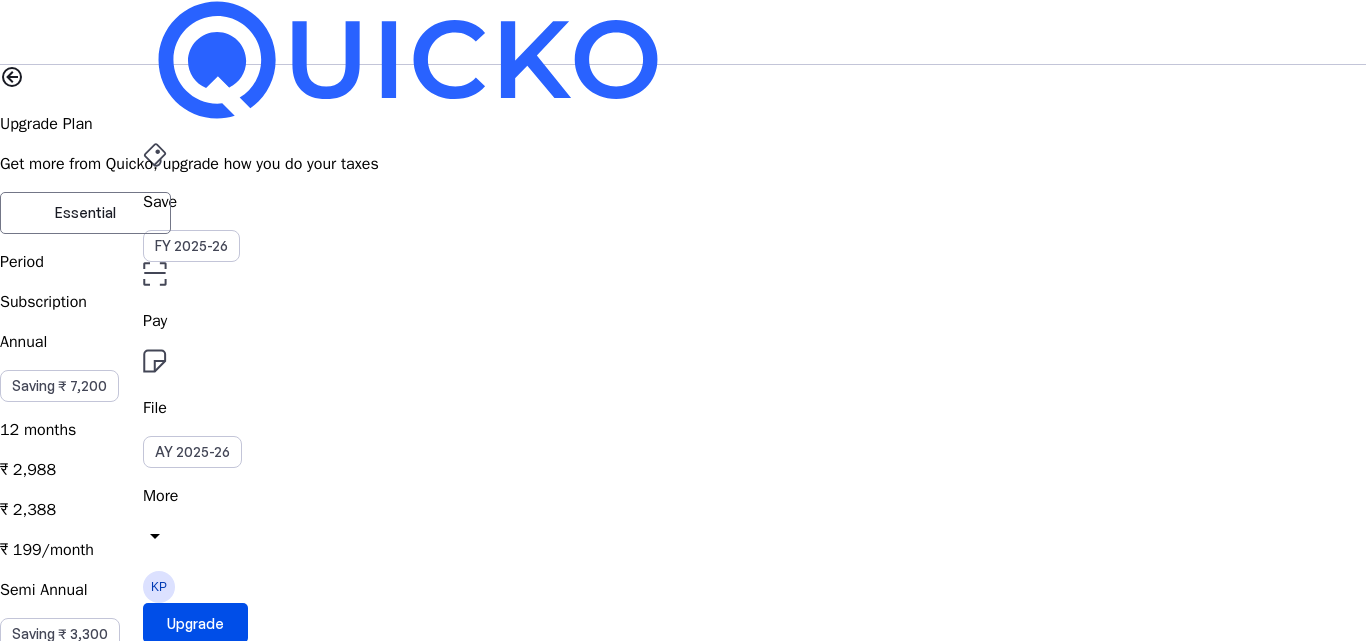 click on "Annual  Saving ₹ 7,200  12 months   ₹ 2,988   ₹ 2,388  ₹ 199/month" at bounding box center [683, 446] 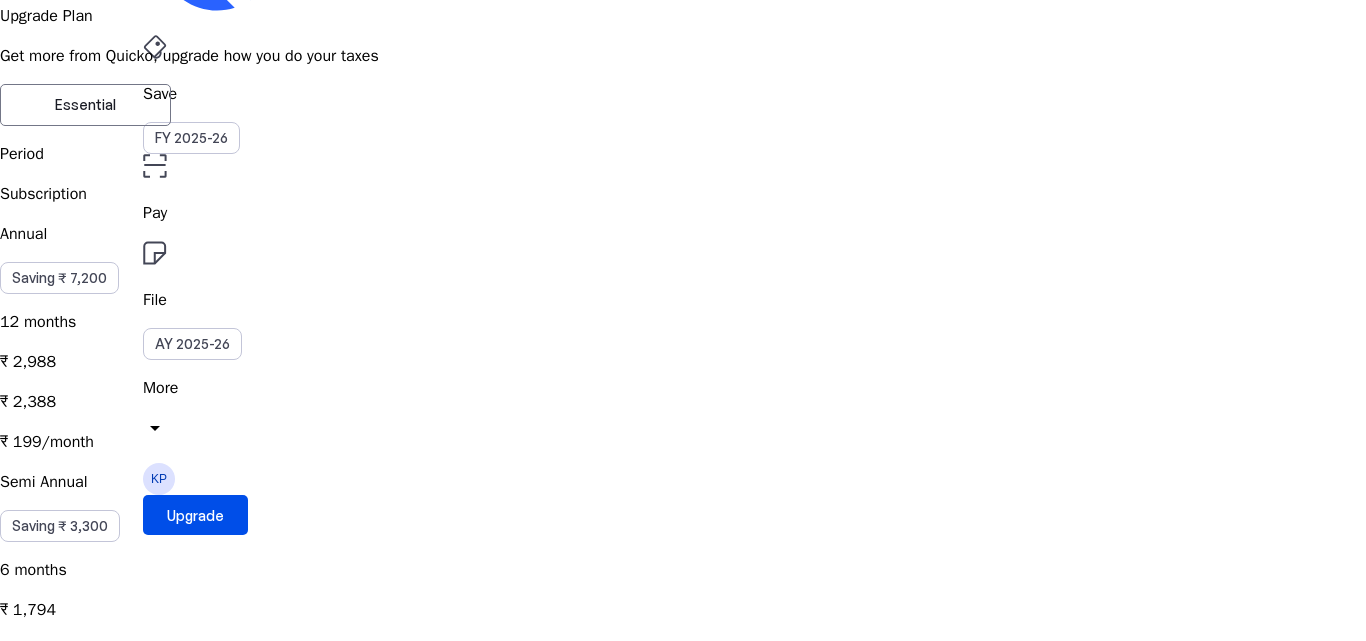 scroll, scrollTop: 200, scrollLeft: 0, axis: vertical 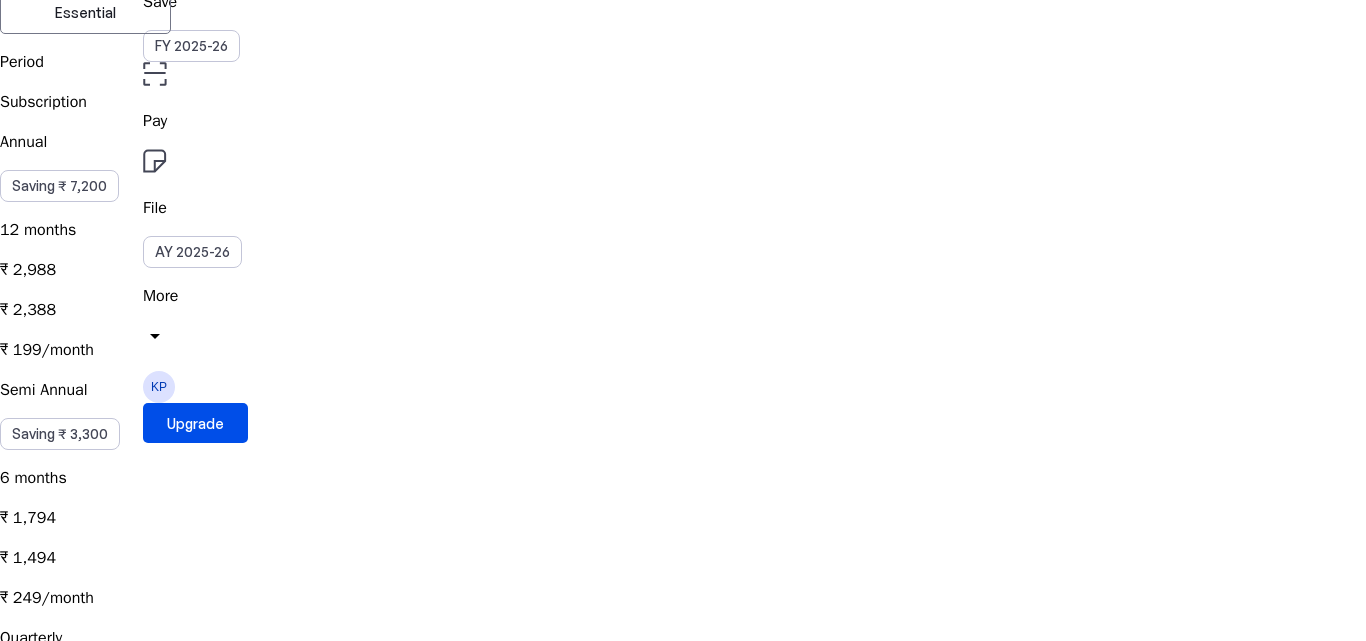 click on "Upgrade to Elite" at bounding box center [78, 1948] 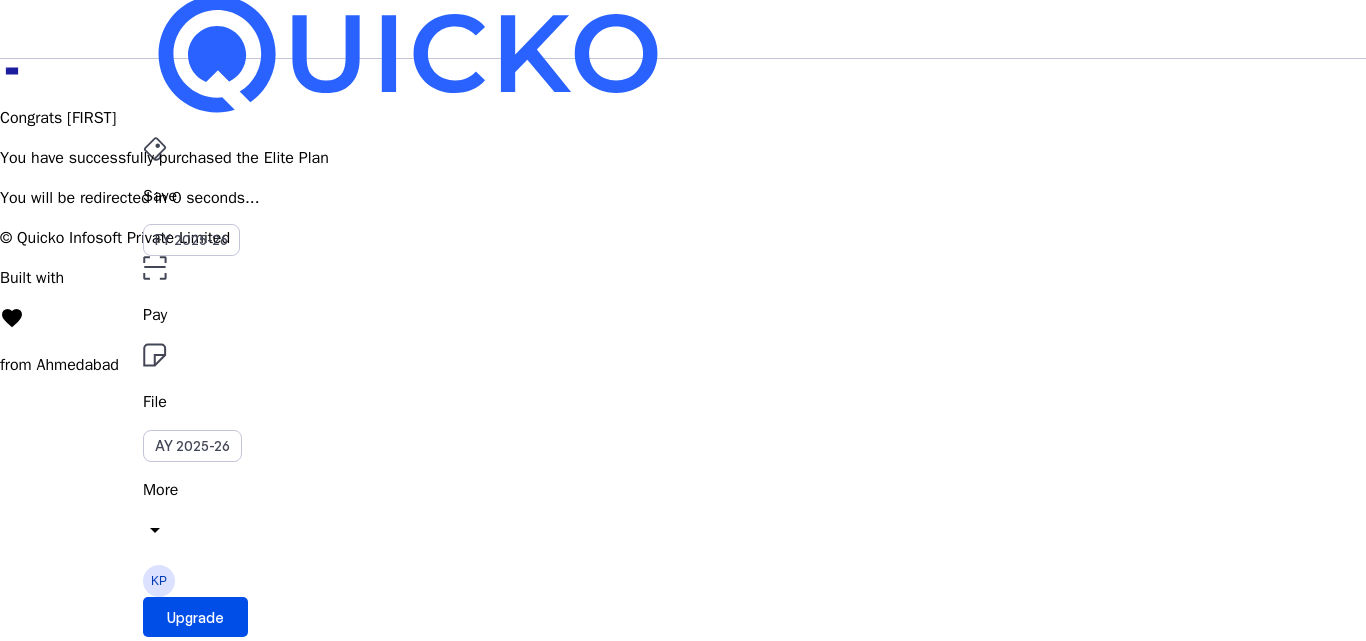 scroll, scrollTop: 36, scrollLeft: 0, axis: vertical 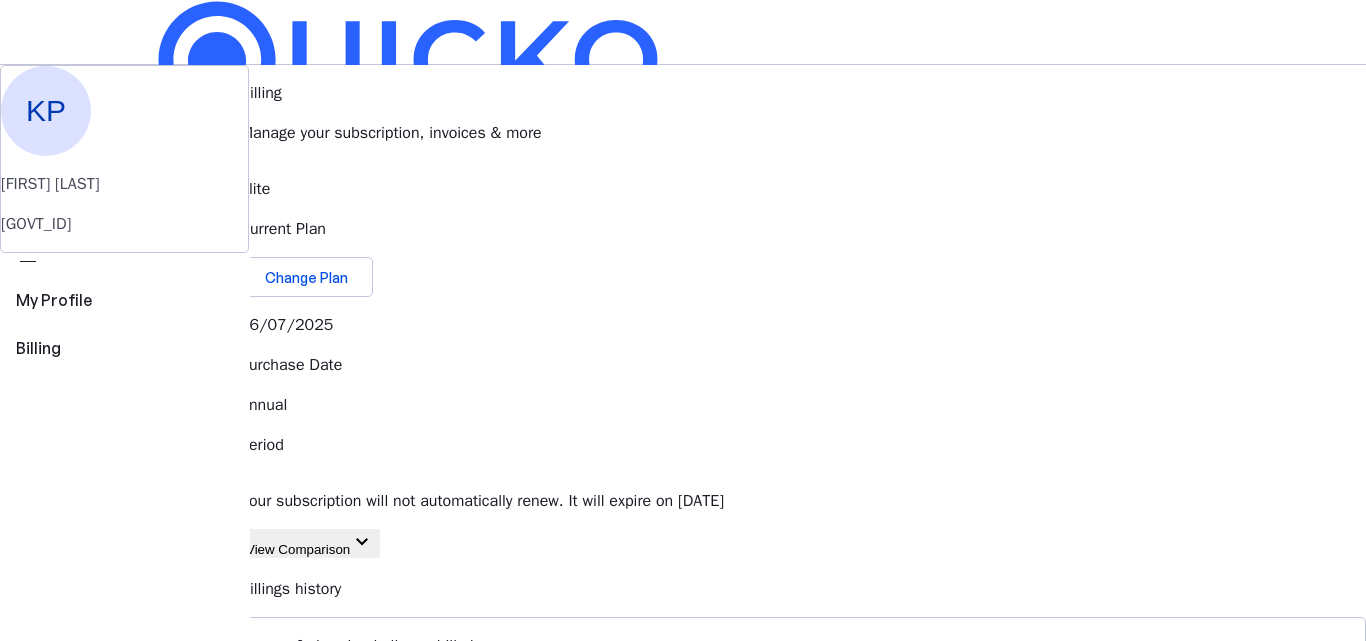 click on "AY 2025-26" at bounding box center (192, 452) 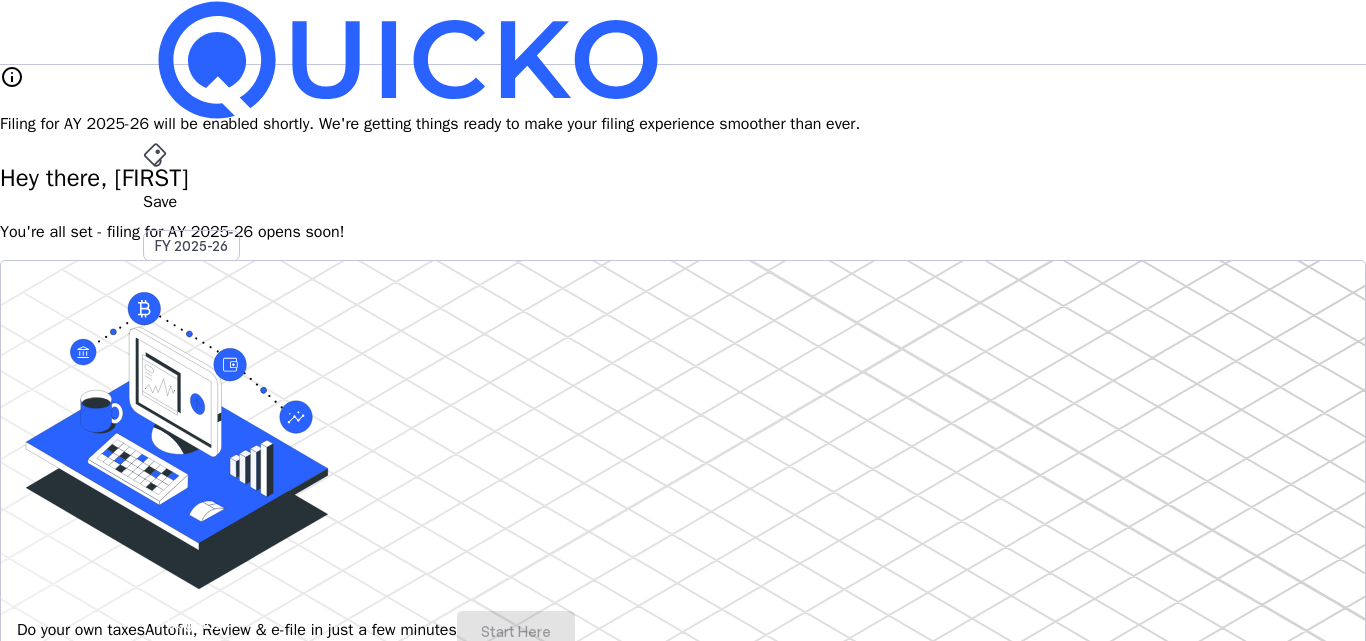 click on "info" at bounding box center [12, 77] 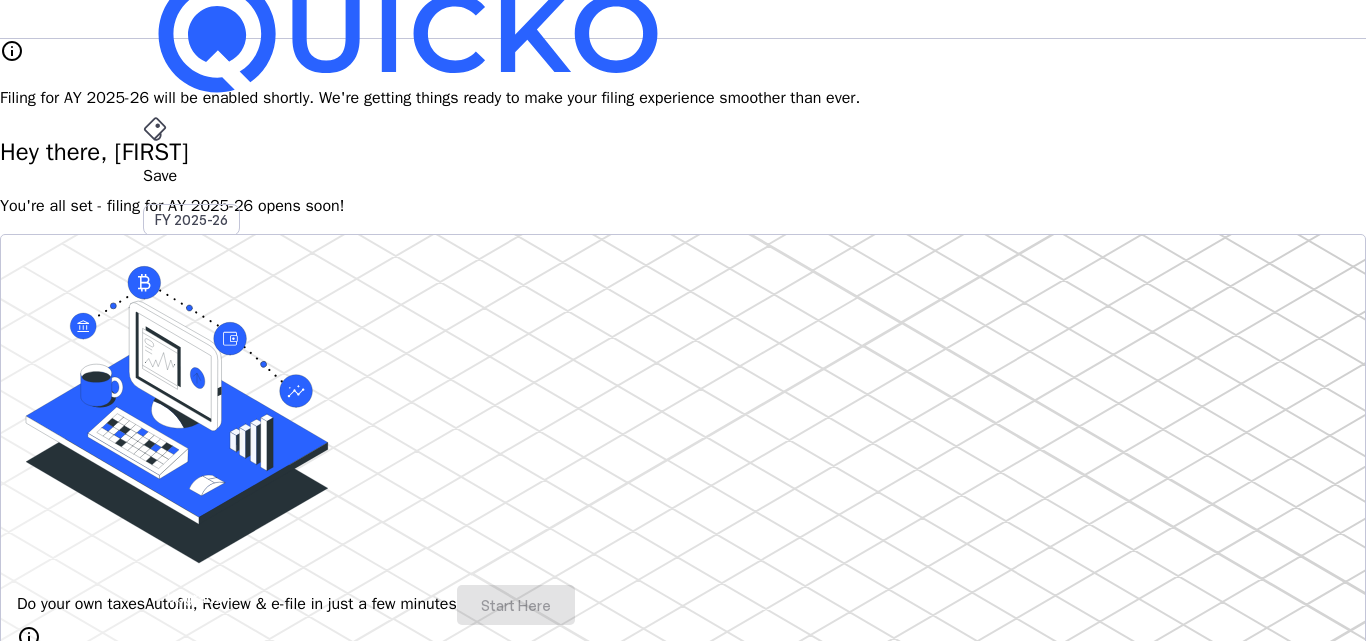 scroll, scrollTop: 0, scrollLeft: 0, axis: both 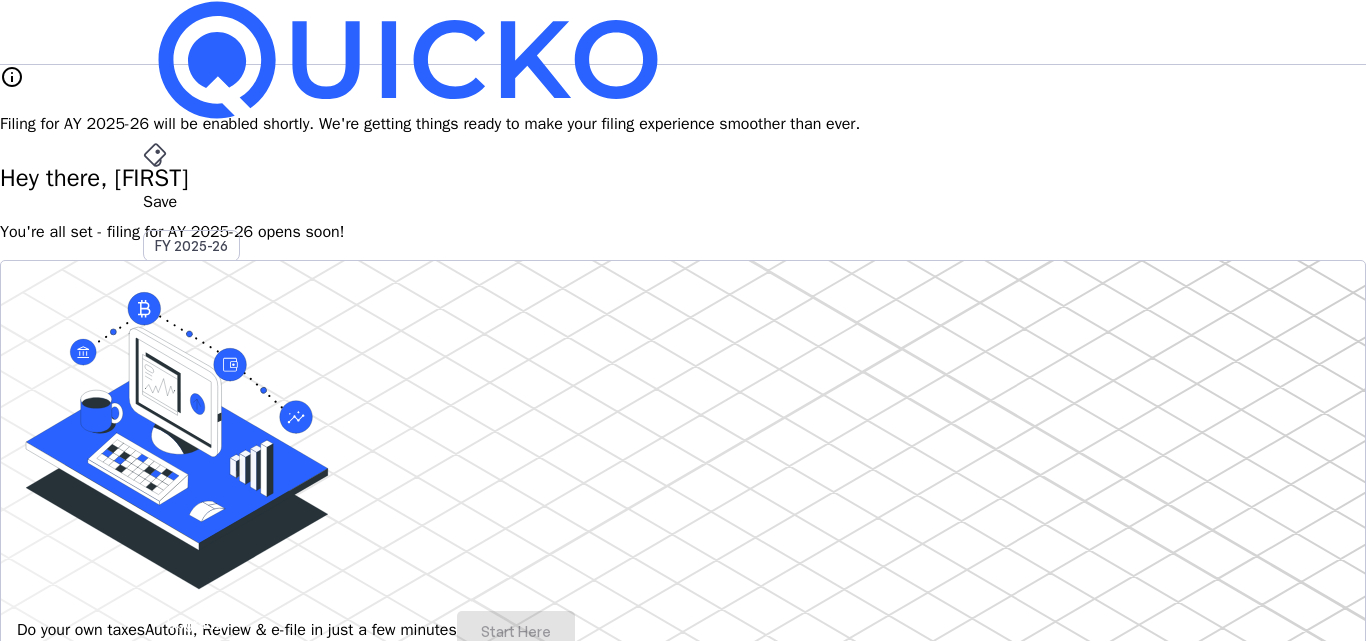 click on "arrow_drop_down" at bounding box center [155, 536] 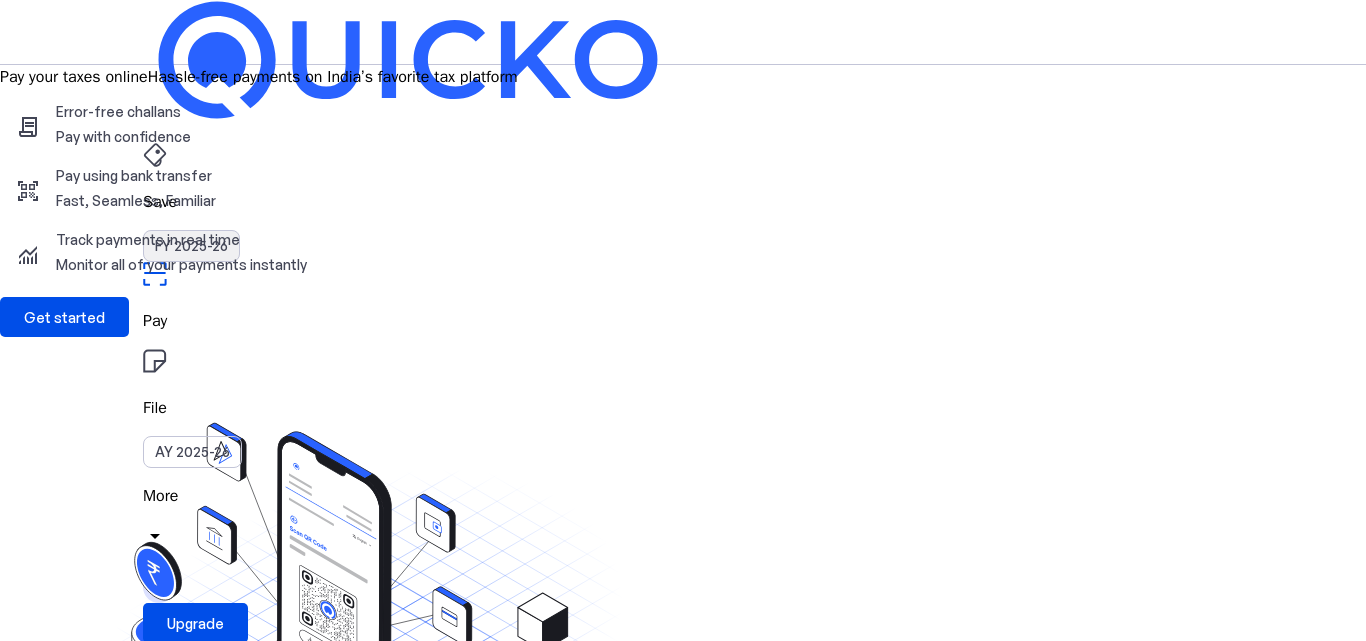 click on "FY 2025-26" at bounding box center (191, 246) 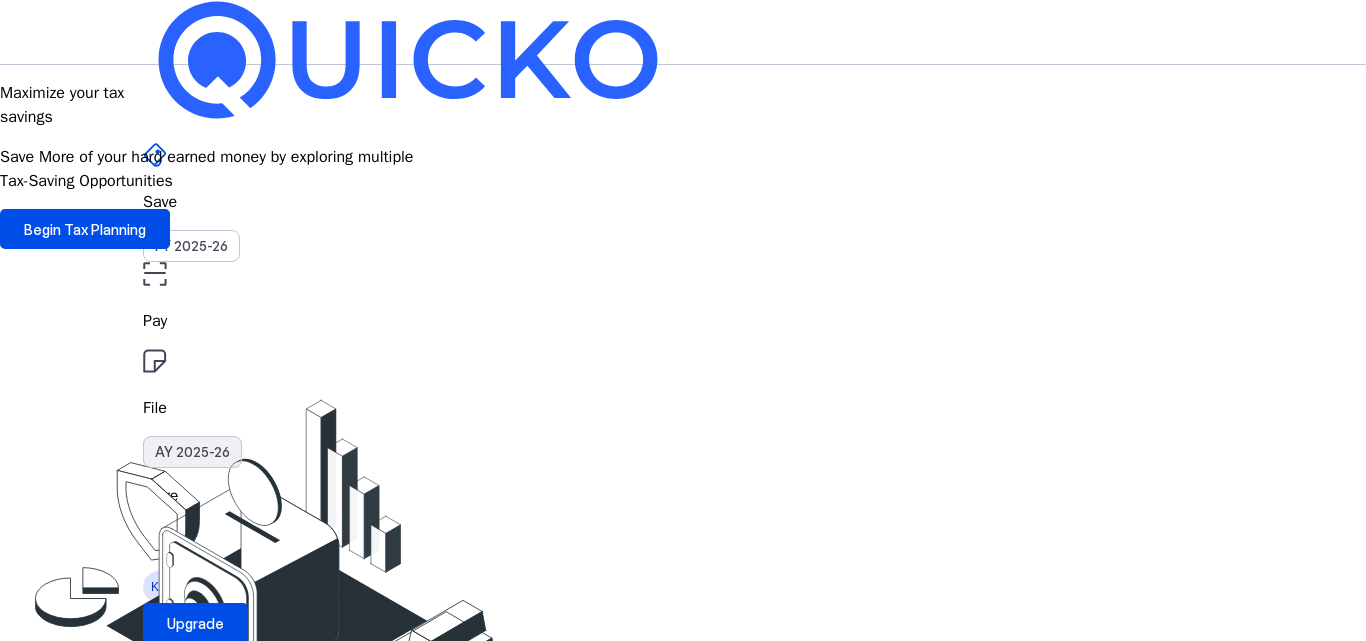 click on "AY 2025-26" at bounding box center [192, 452] 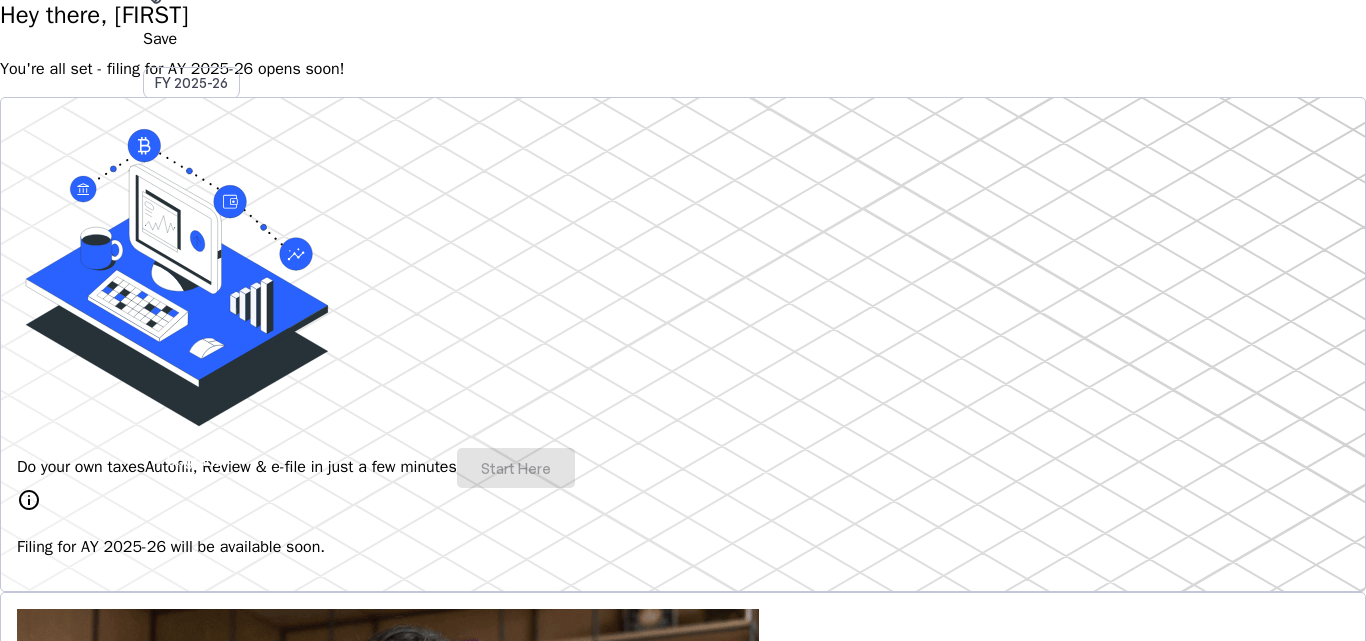scroll, scrollTop: 200, scrollLeft: 0, axis: vertical 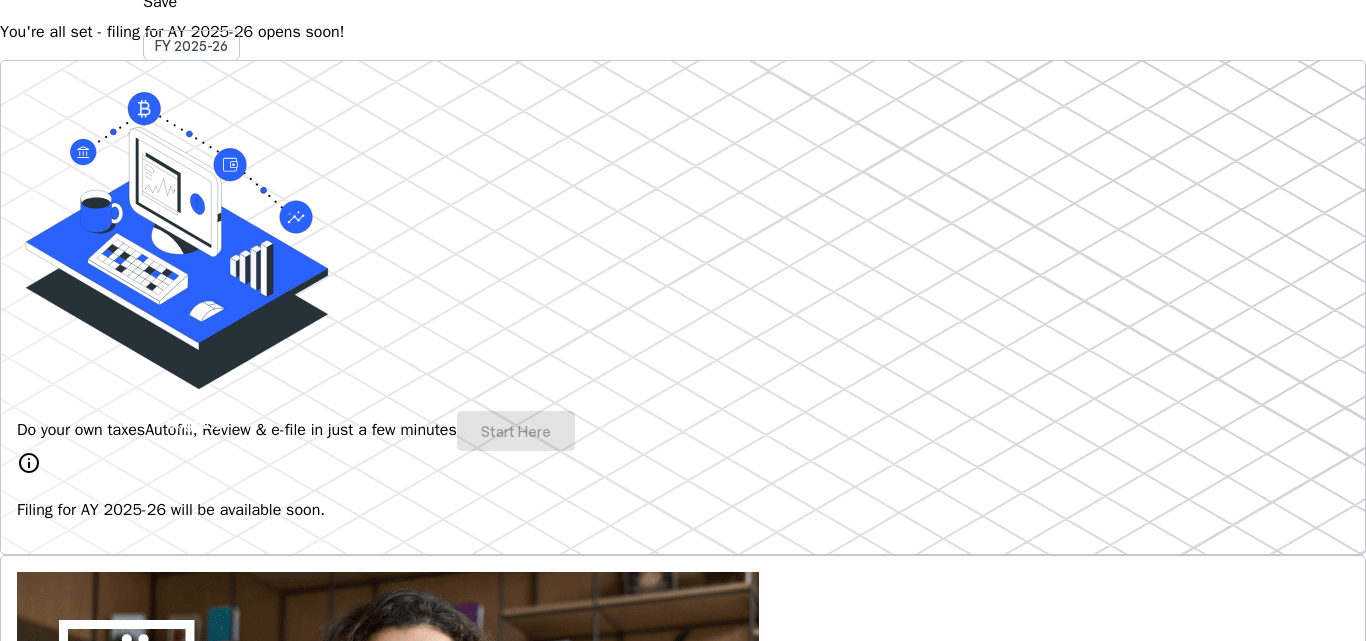 click on "Filing for AY 2025-26 will be available soon." at bounding box center (683, 510) 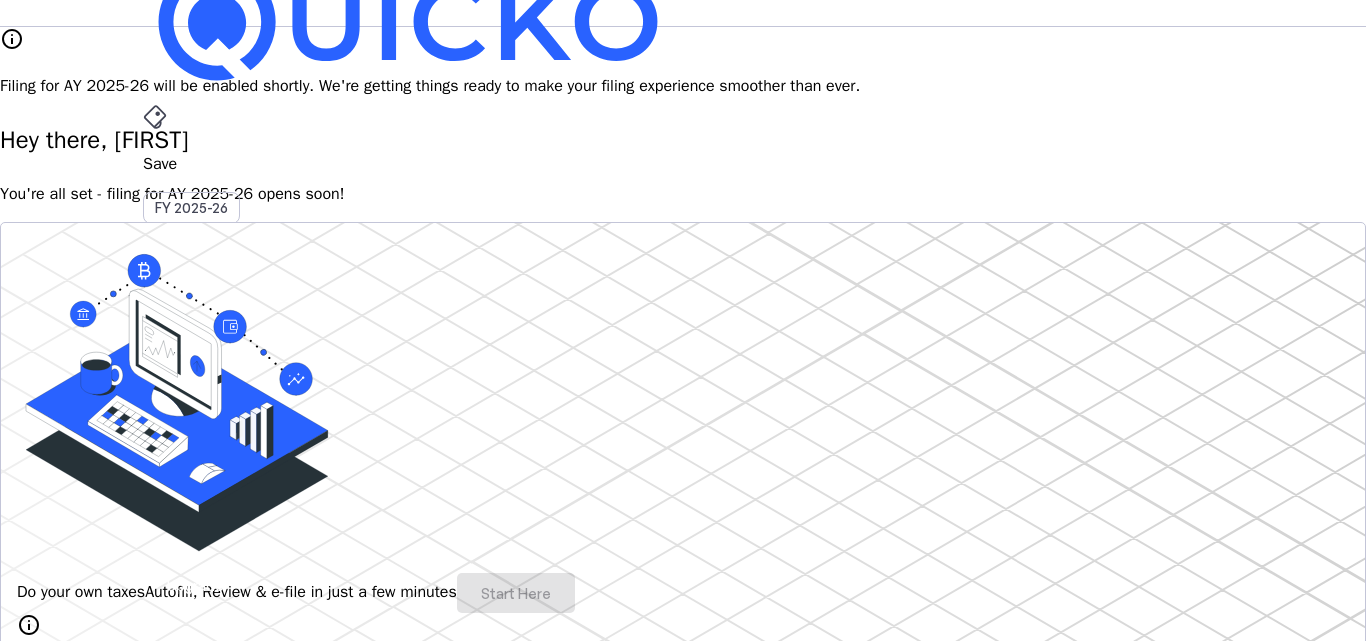 scroll, scrollTop: 0, scrollLeft: 0, axis: both 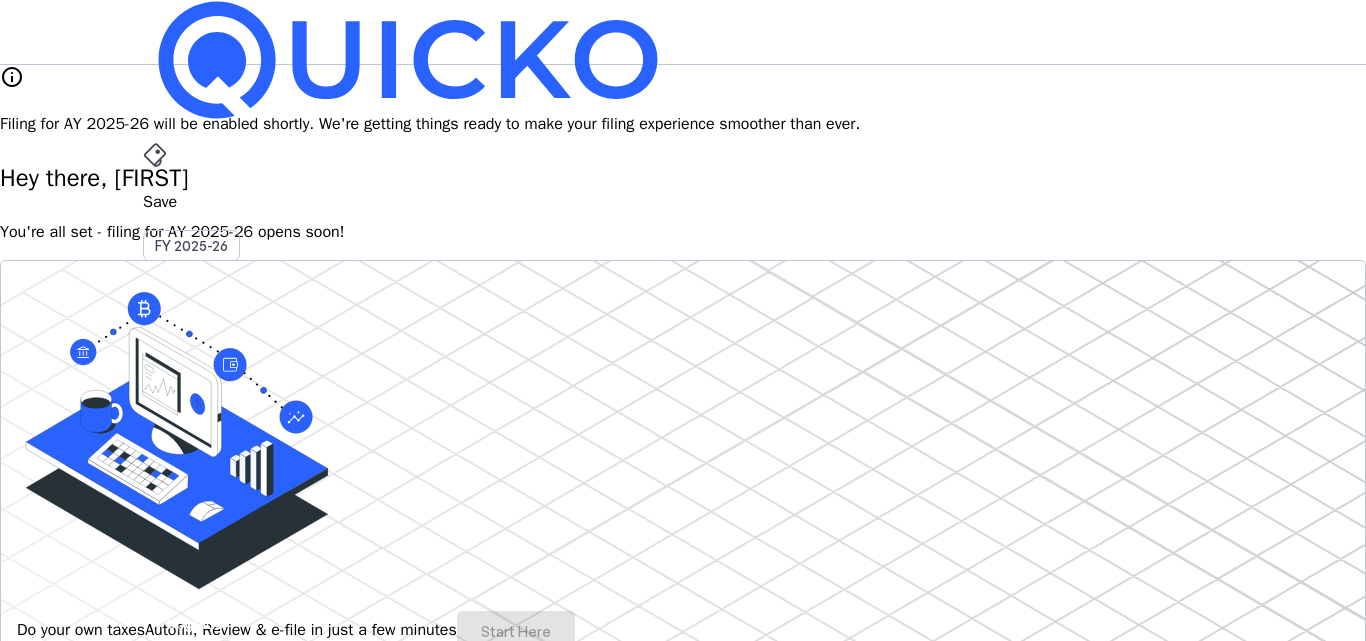 click on "KP" at bounding box center [159, 587] 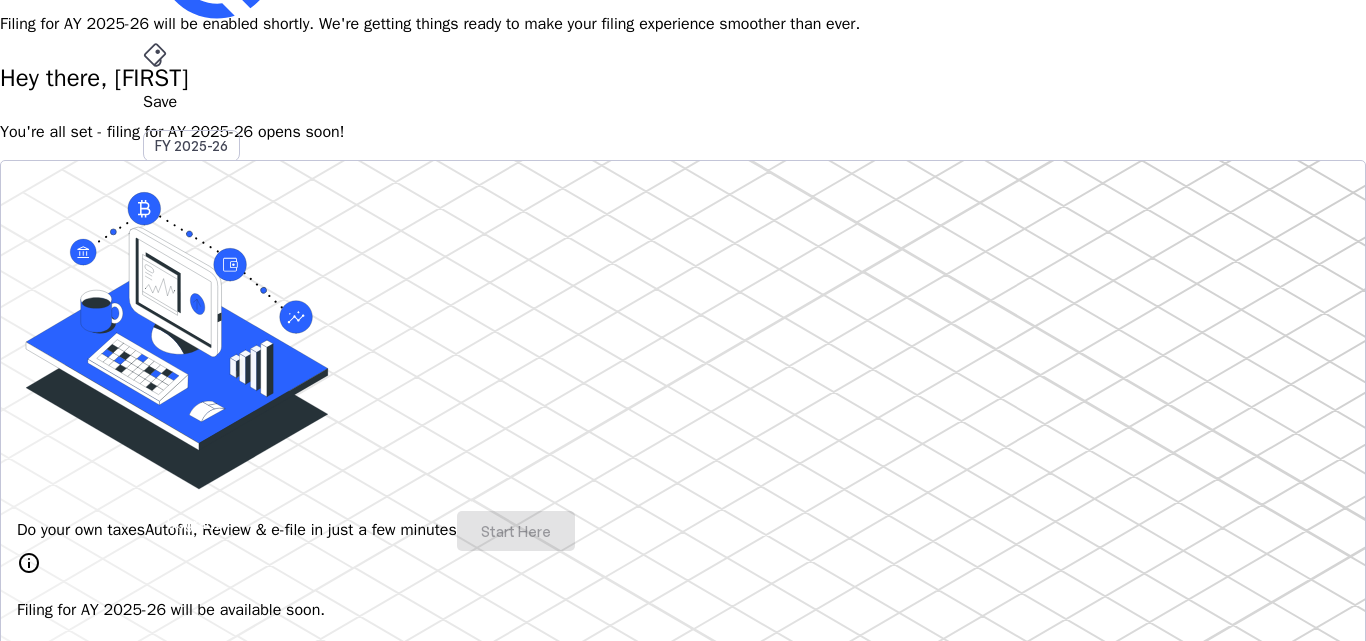 scroll, scrollTop: 0, scrollLeft: 0, axis: both 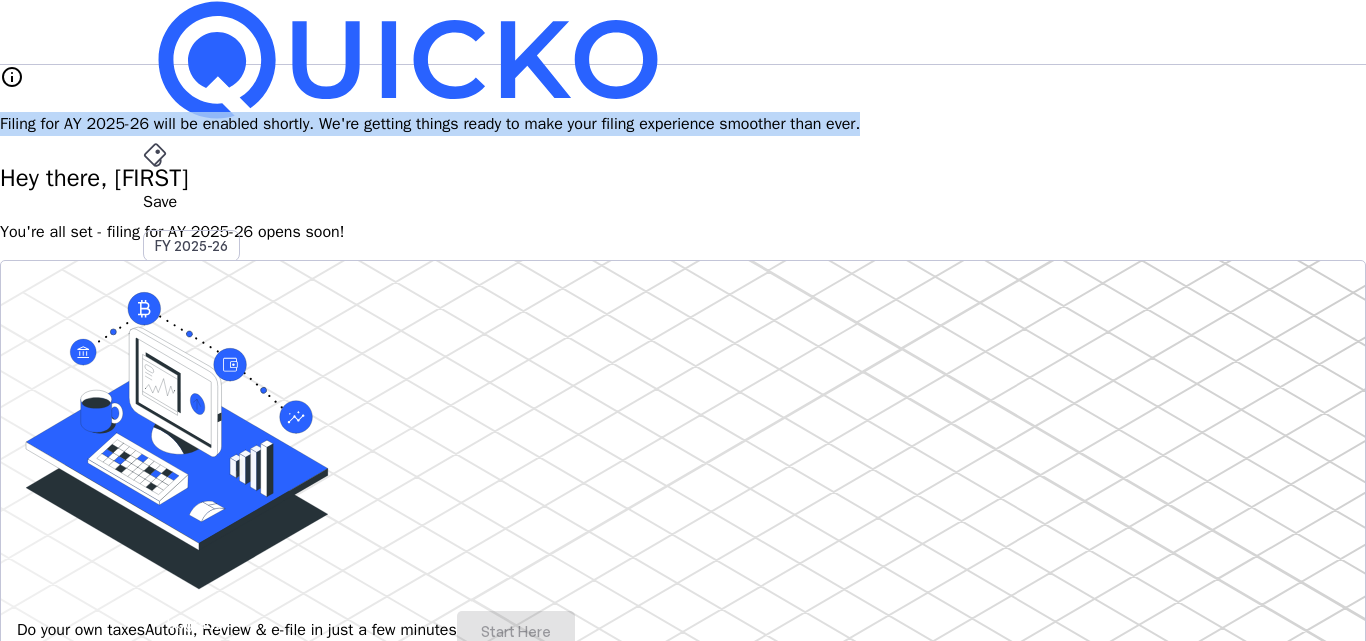drag, startPoint x: 308, startPoint y: 95, endPoint x: 1100, endPoint y: 105, distance: 792.0631 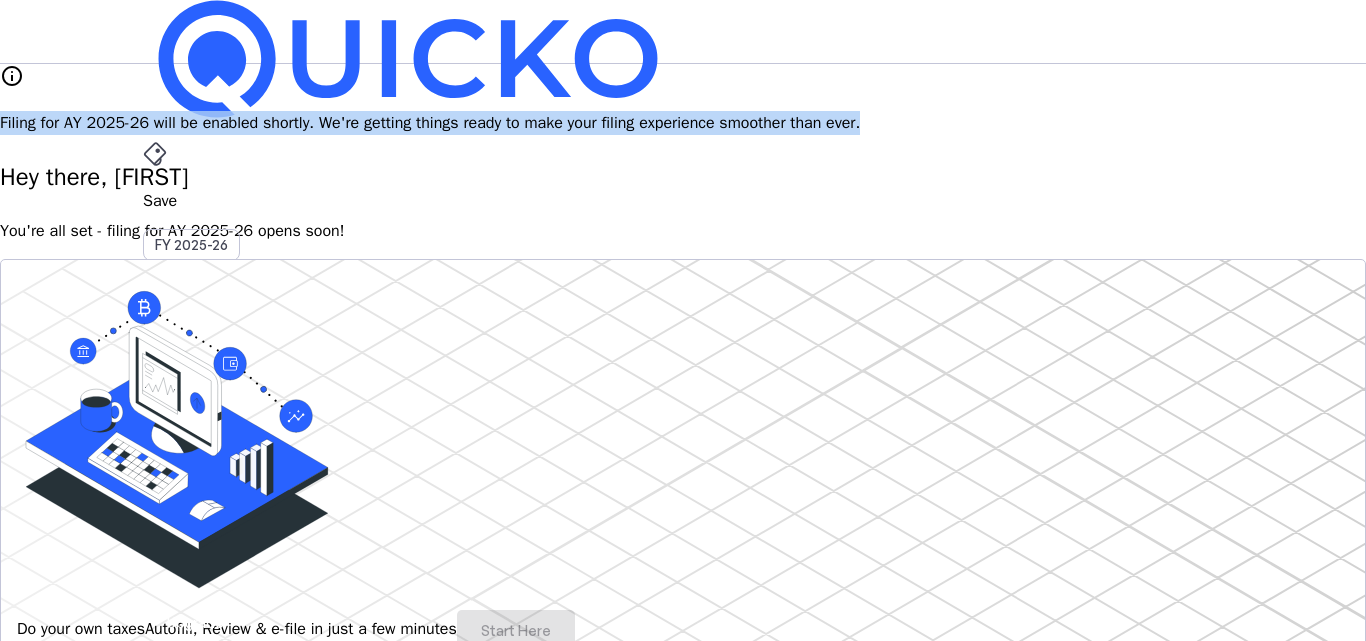 scroll, scrollTop: 0, scrollLeft: 0, axis: both 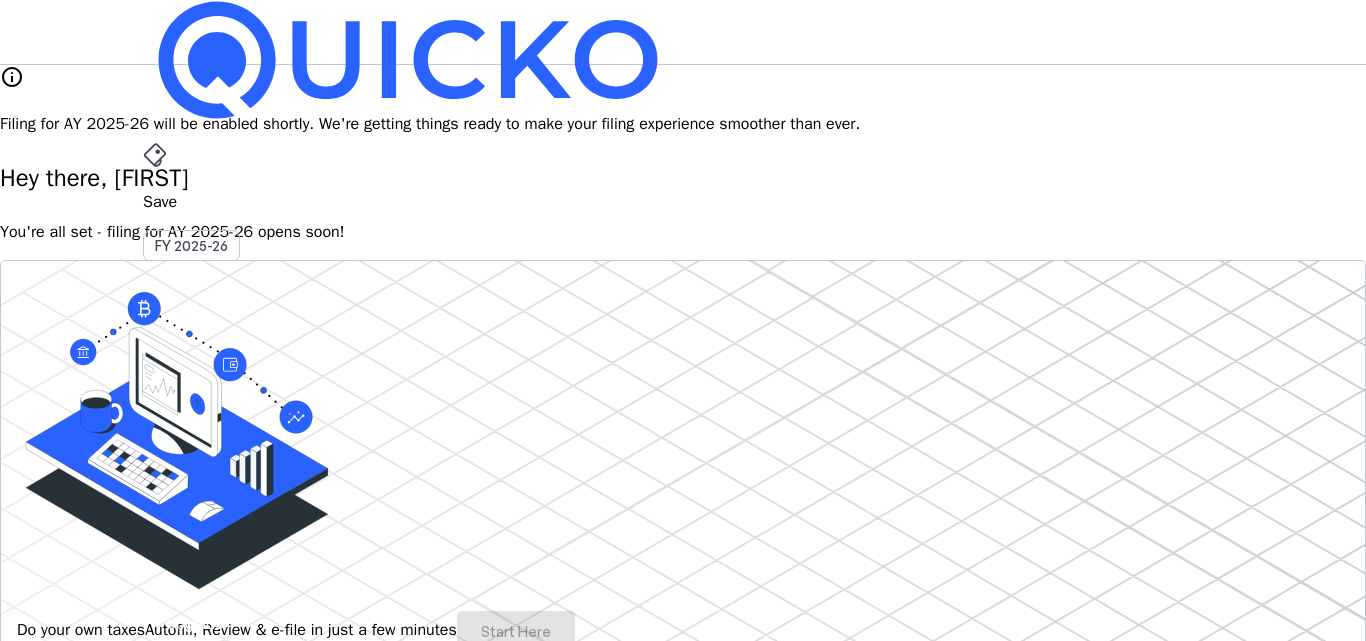 click on "You're all set - filing for AY 2025-26 opens soon!" at bounding box center (683, 232) 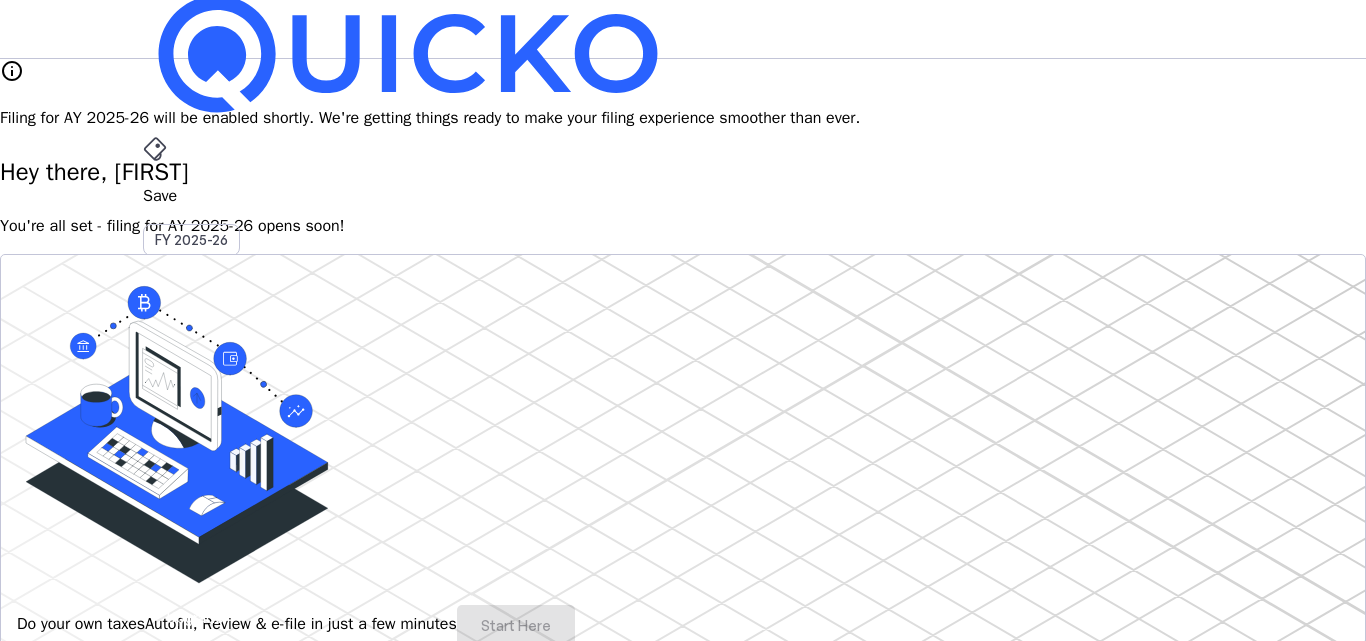 scroll, scrollTop: 0, scrollLeft: 0, axis: both 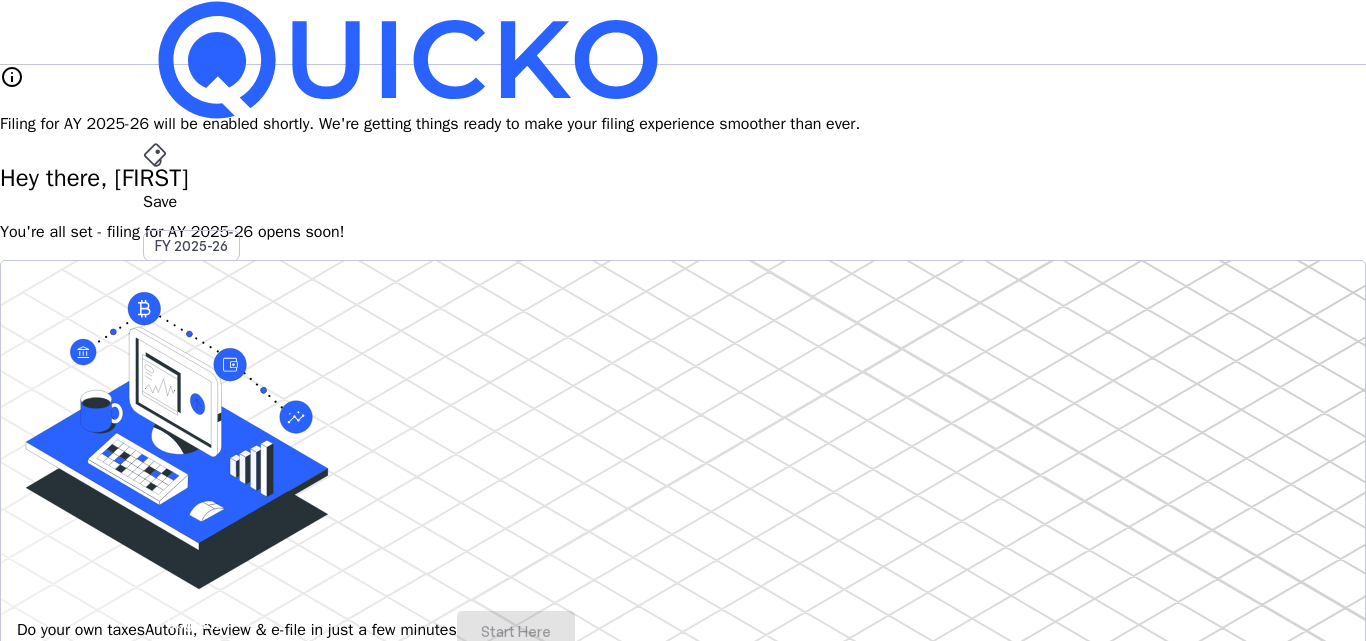 click on "KP" at bounding box center (159, 587) 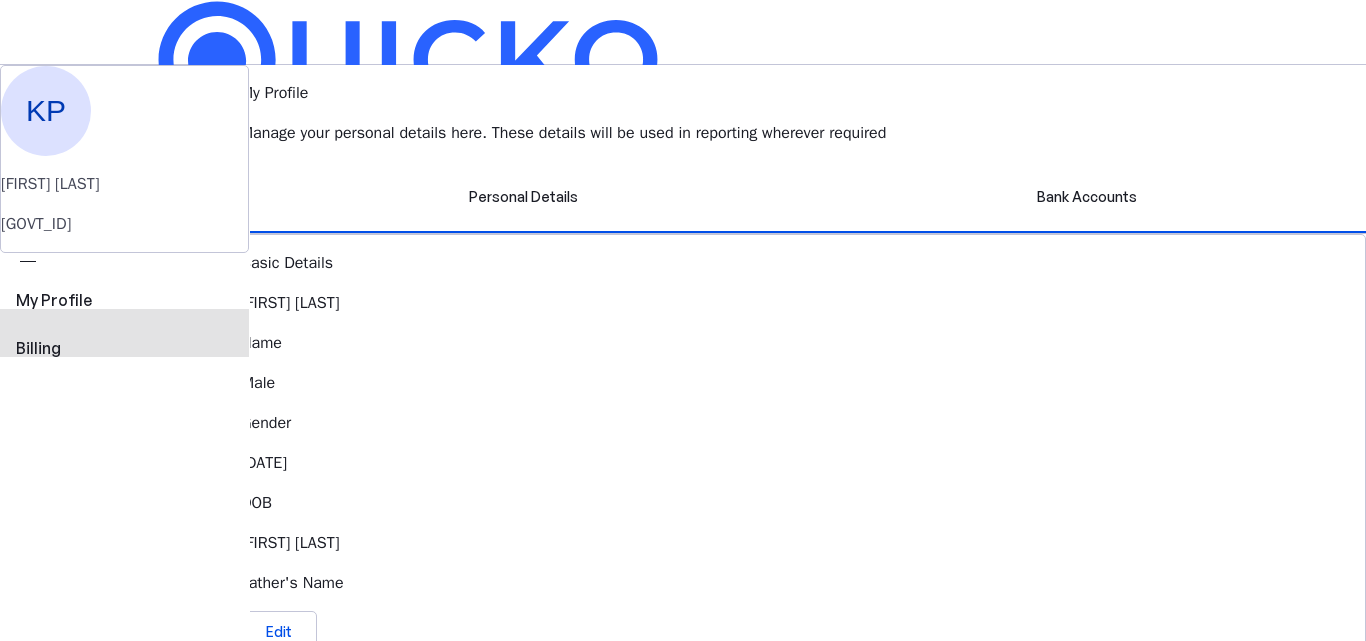 click on "view_carousel Billing" at bounding box center [124, 325] 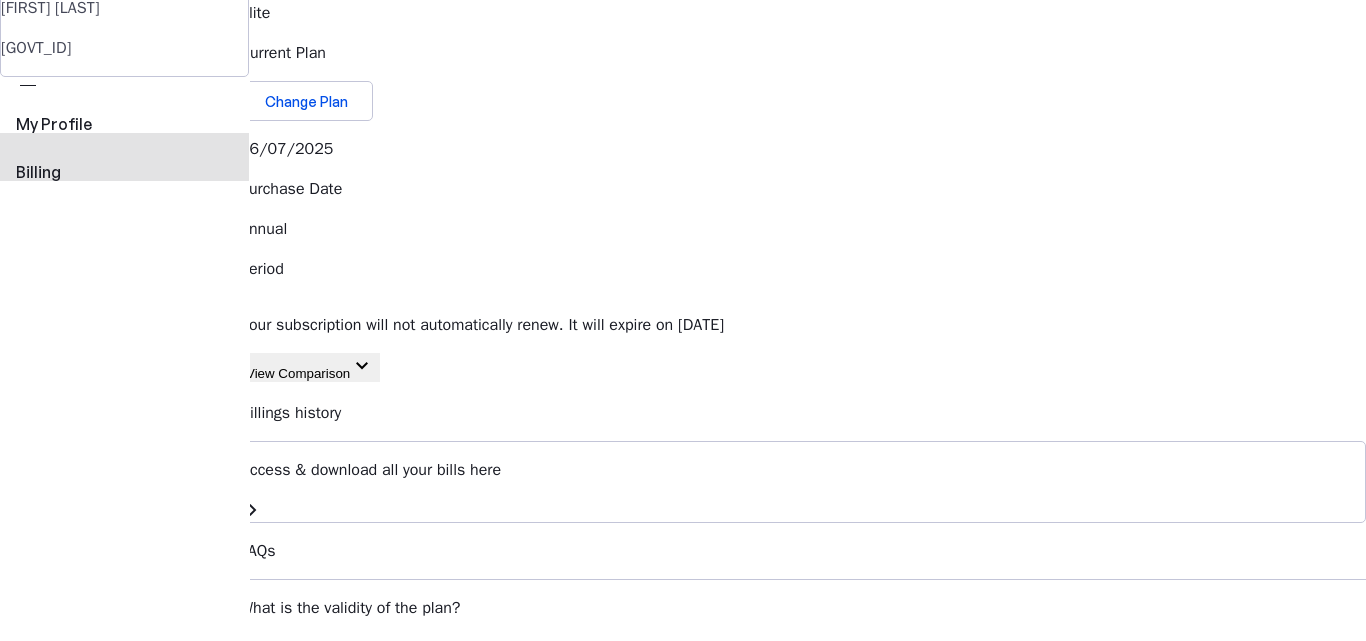 scroll, scrollTop: 200, scrollLeft: 0, axis: vertical 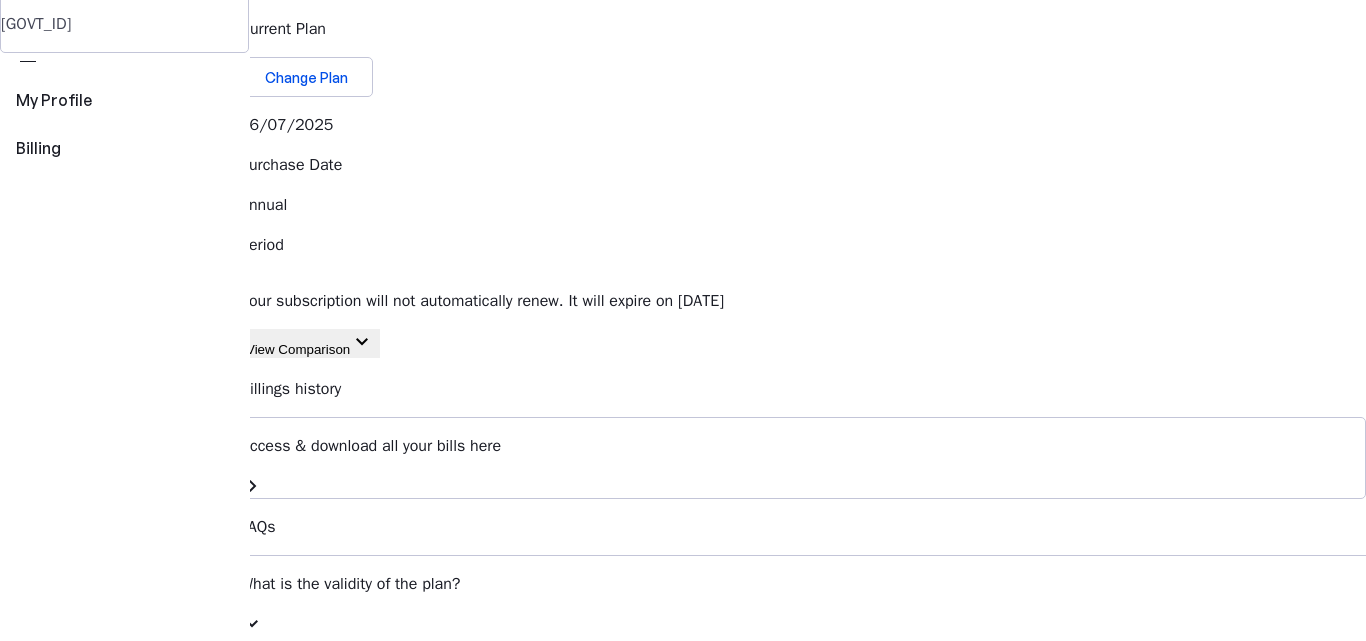click on "Access & download all your bills here chevron_right" at bounding box center (803, 458) 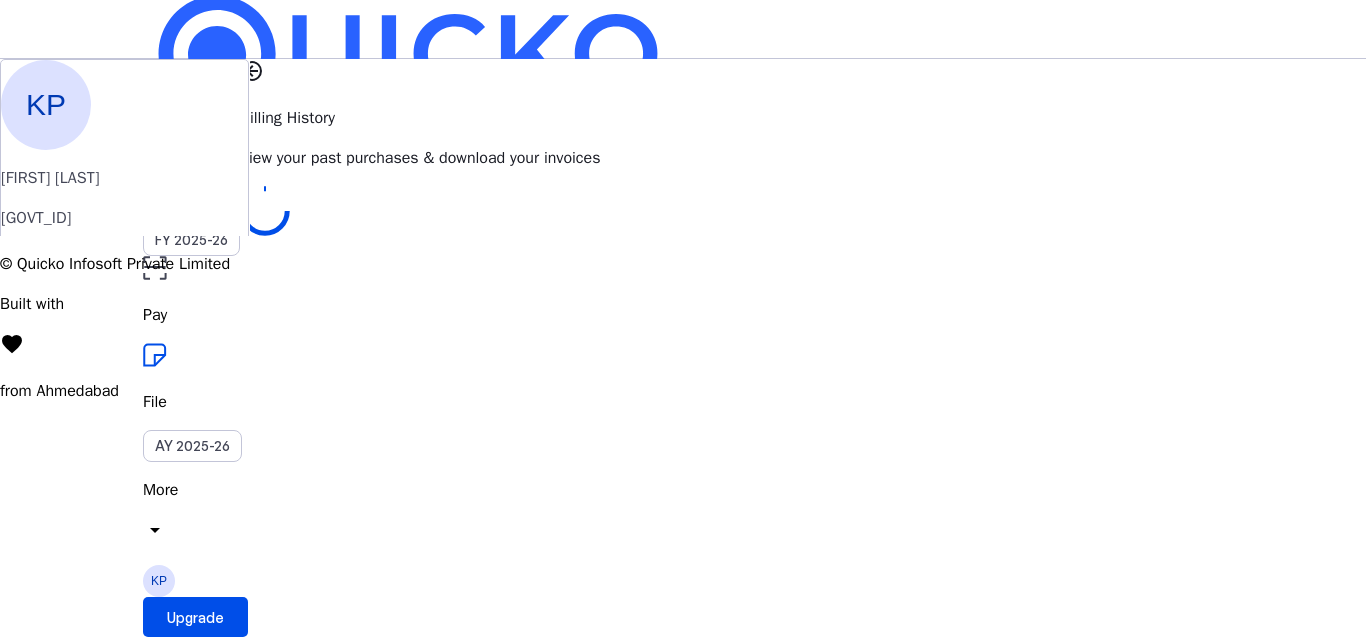 scroll, scrollTop: 0, scrollLeft: 0, axis: both 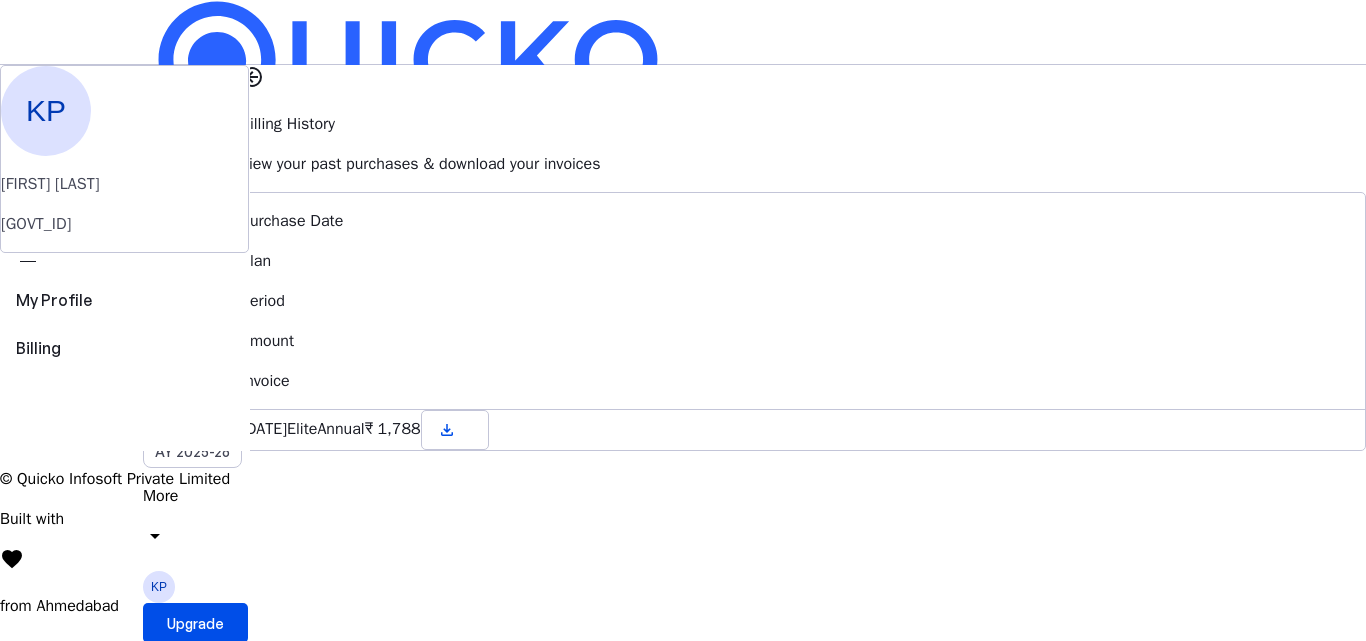 click at bounding box center [252, 77] 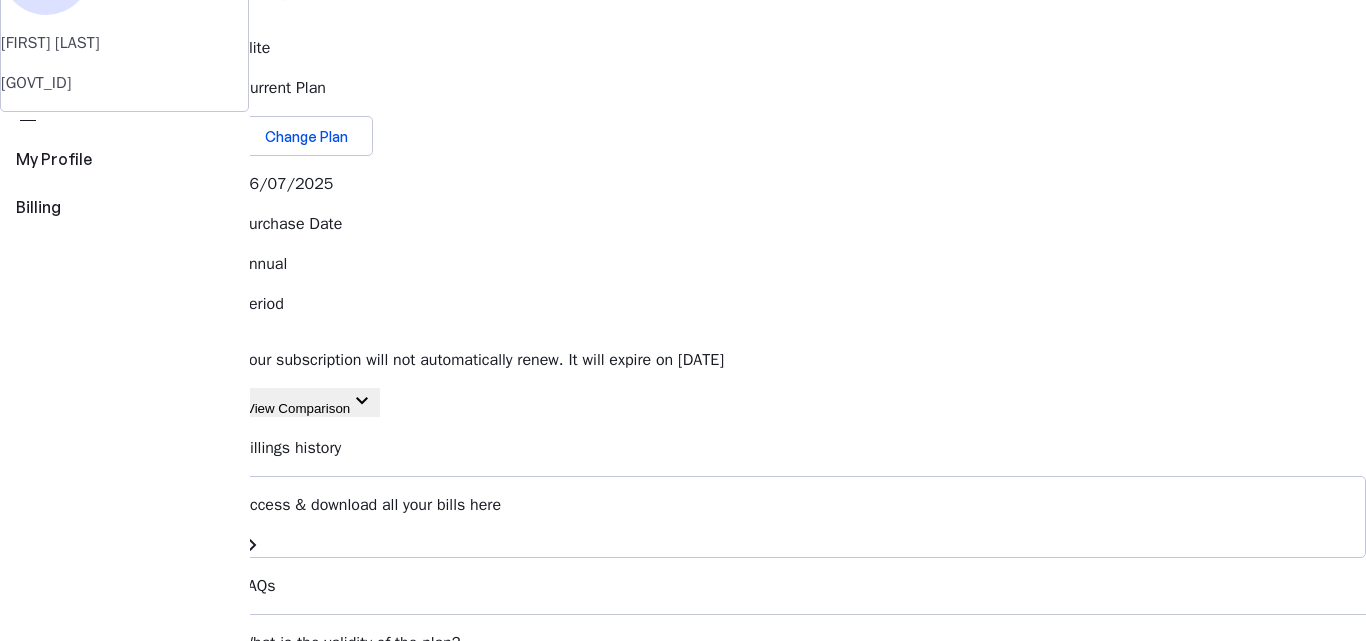 scroll, scrollTop: 200, scrollLeft: 0, axis: vertical 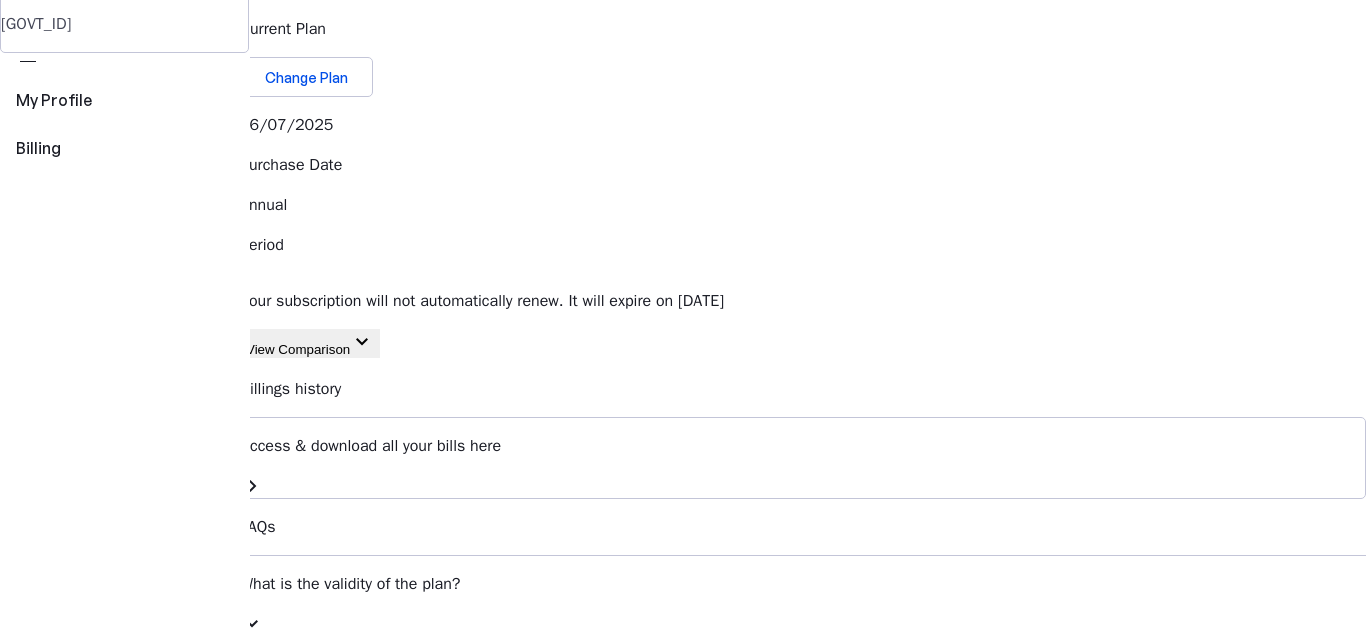 click on "keyboard_arrow_down" at bounding box center [362, 342] 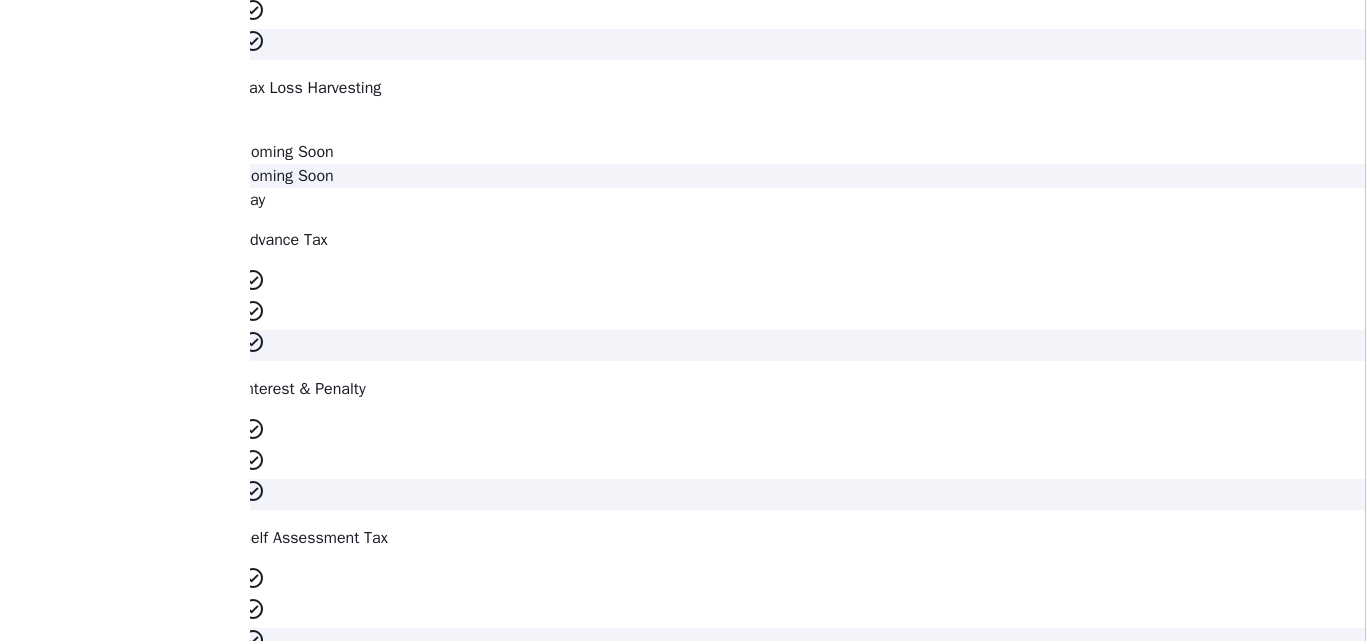 scroll, scrollTop: 1200, scrollLeft: 0, axis: vertical 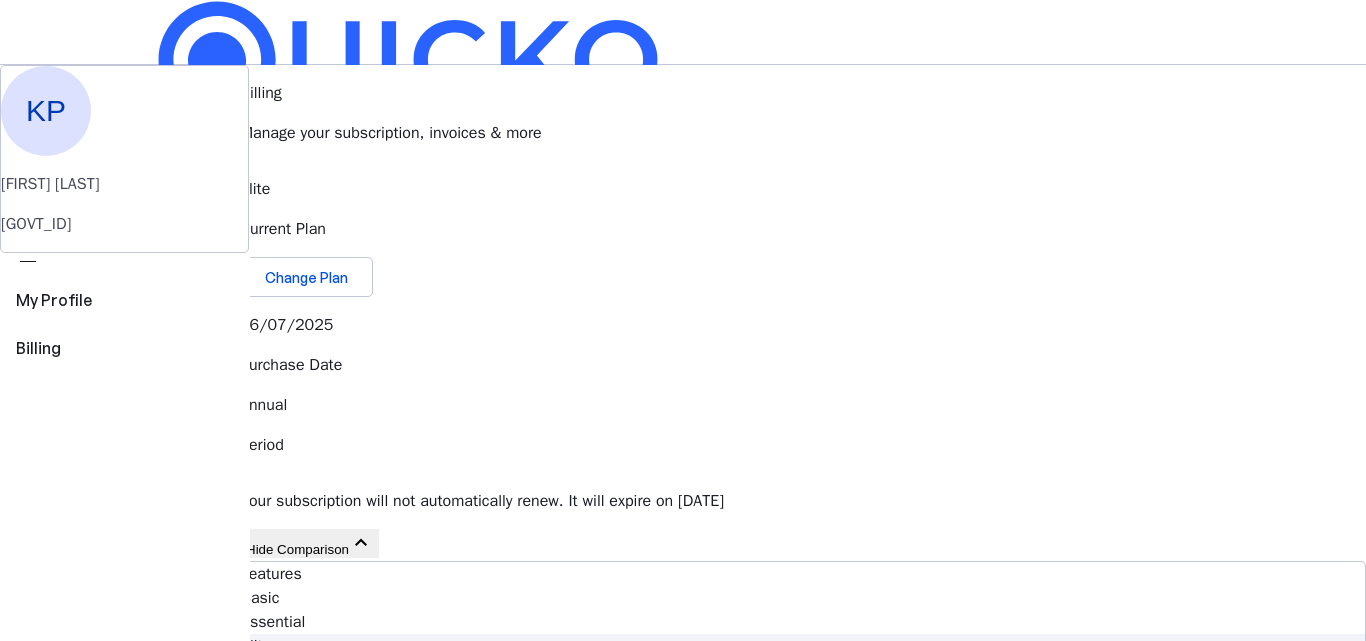 click on "KP" at bounding box center [159, 587] 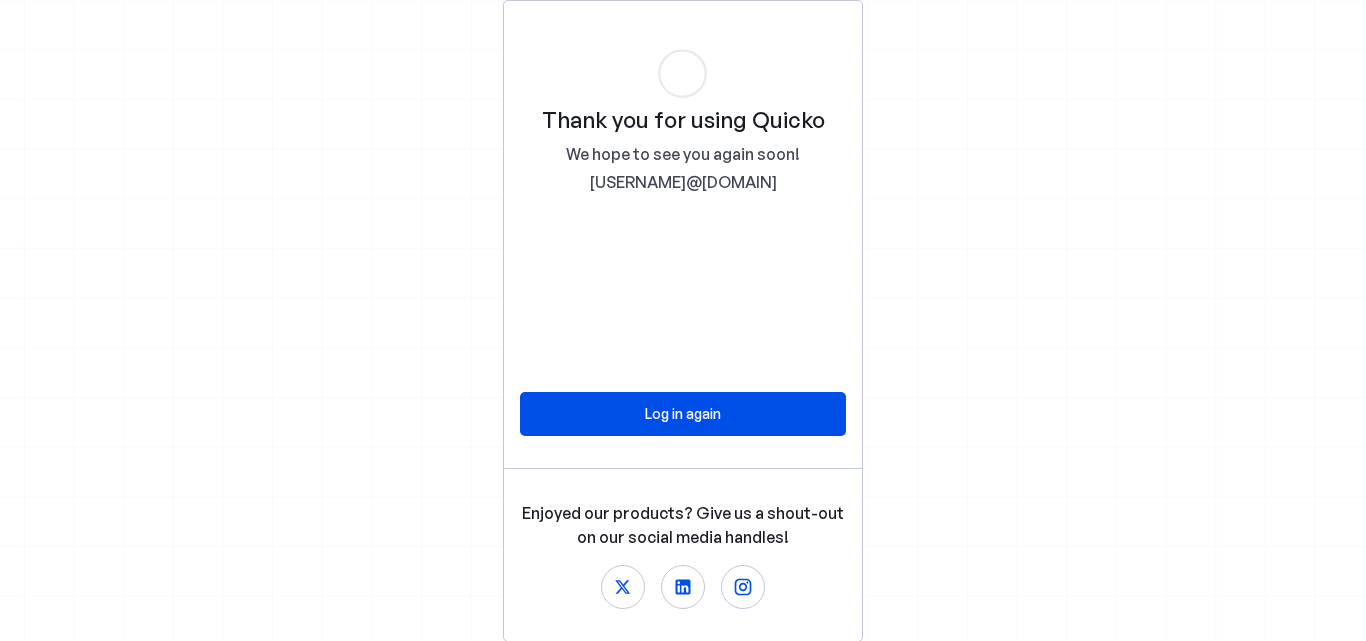 scroll, scrollTop: 0, scrollLeft: 0, axis: both 